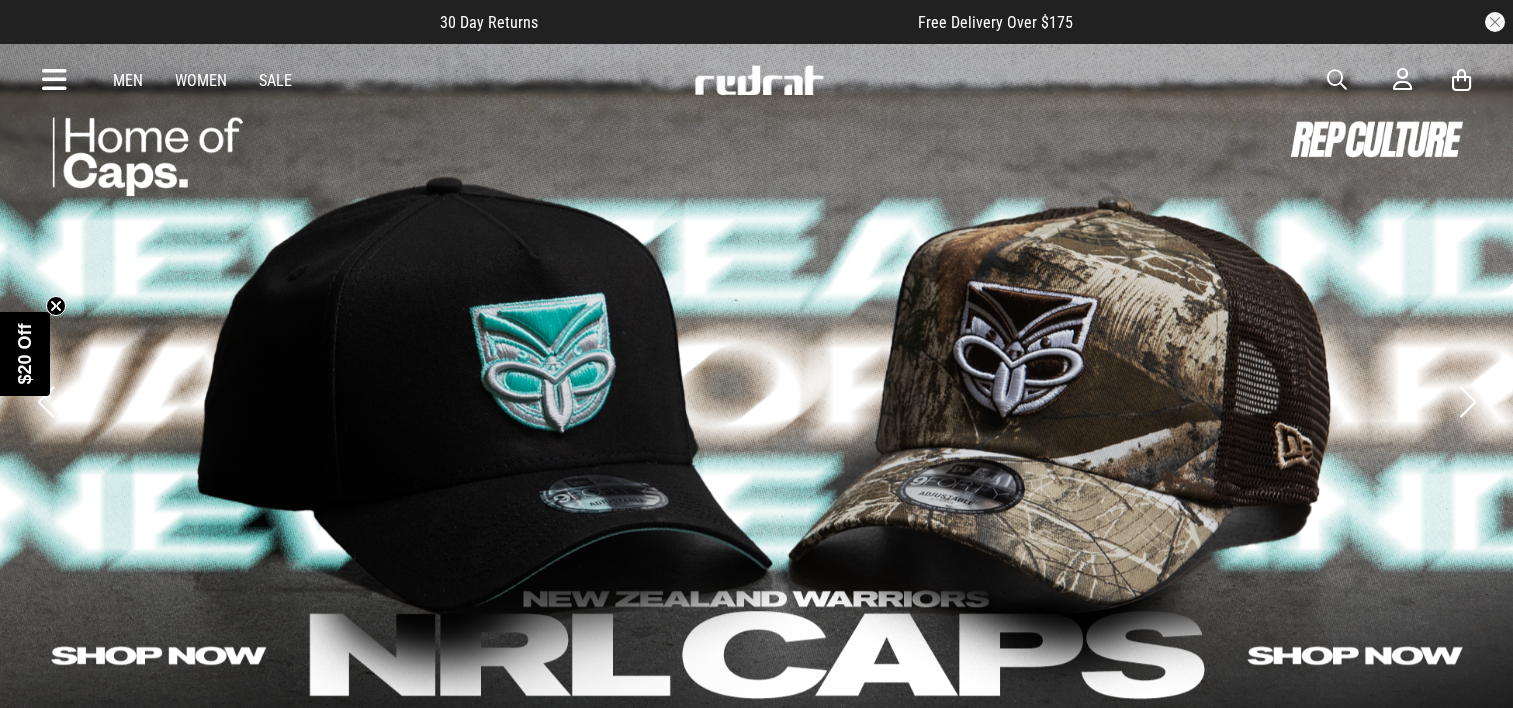 click at bounding box center (1495, 22) 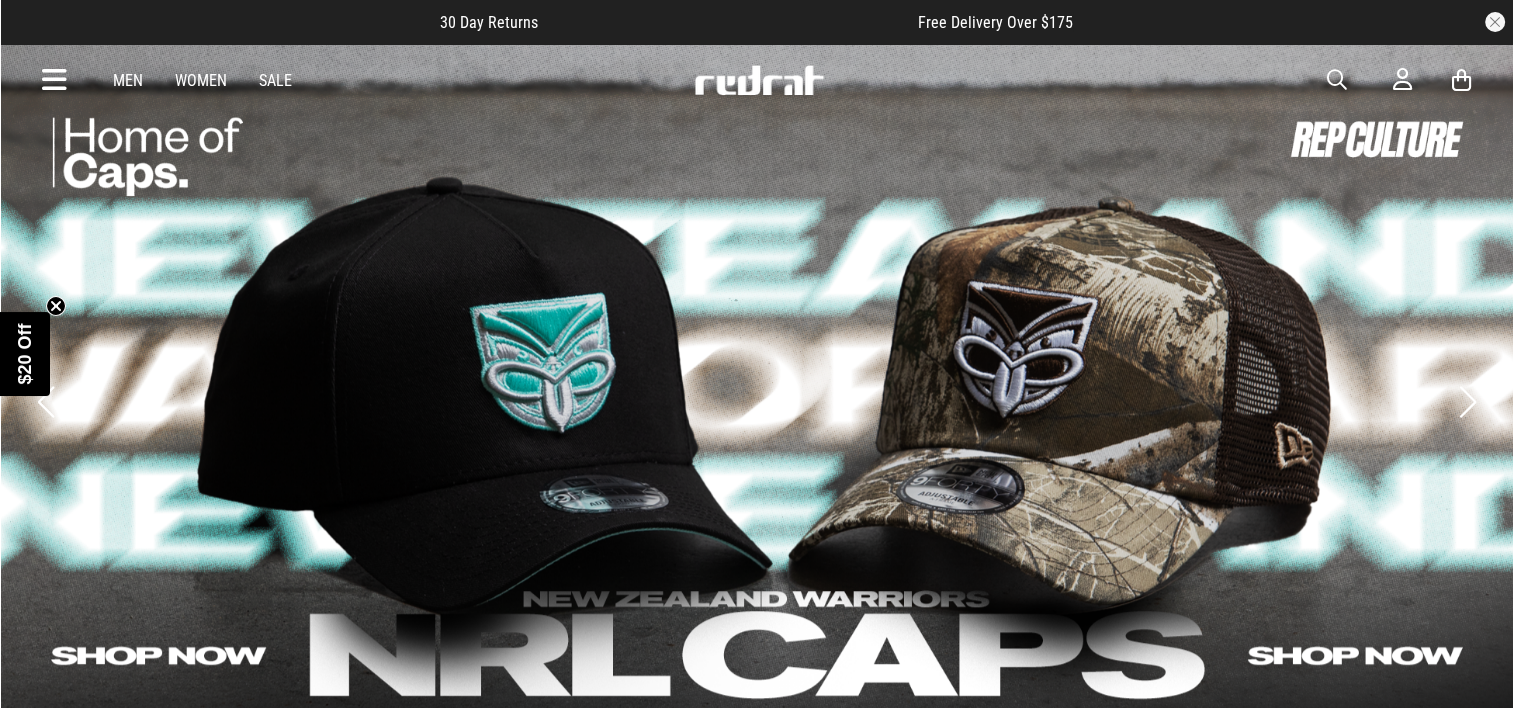 scroll, scrollTop: 0, scrollLeft: 0, axis: both 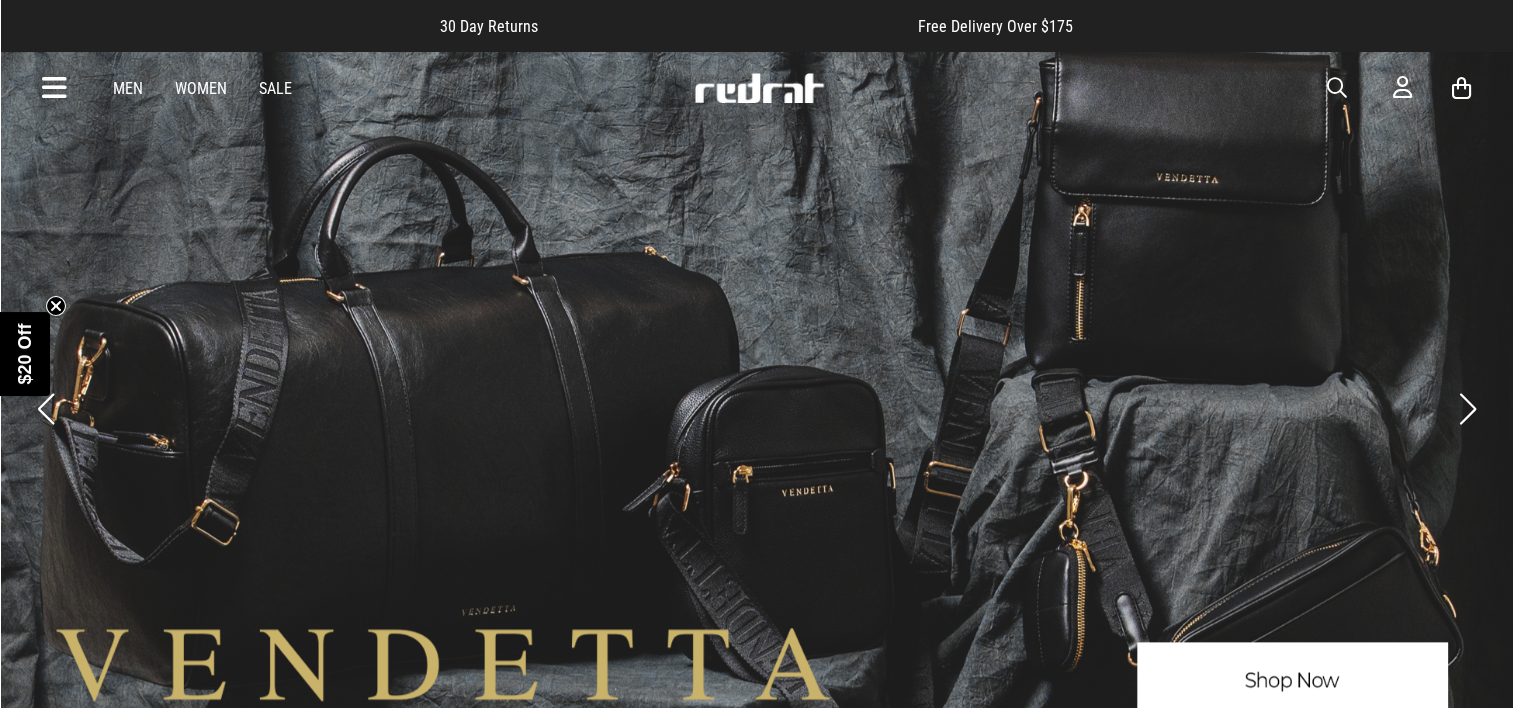 click 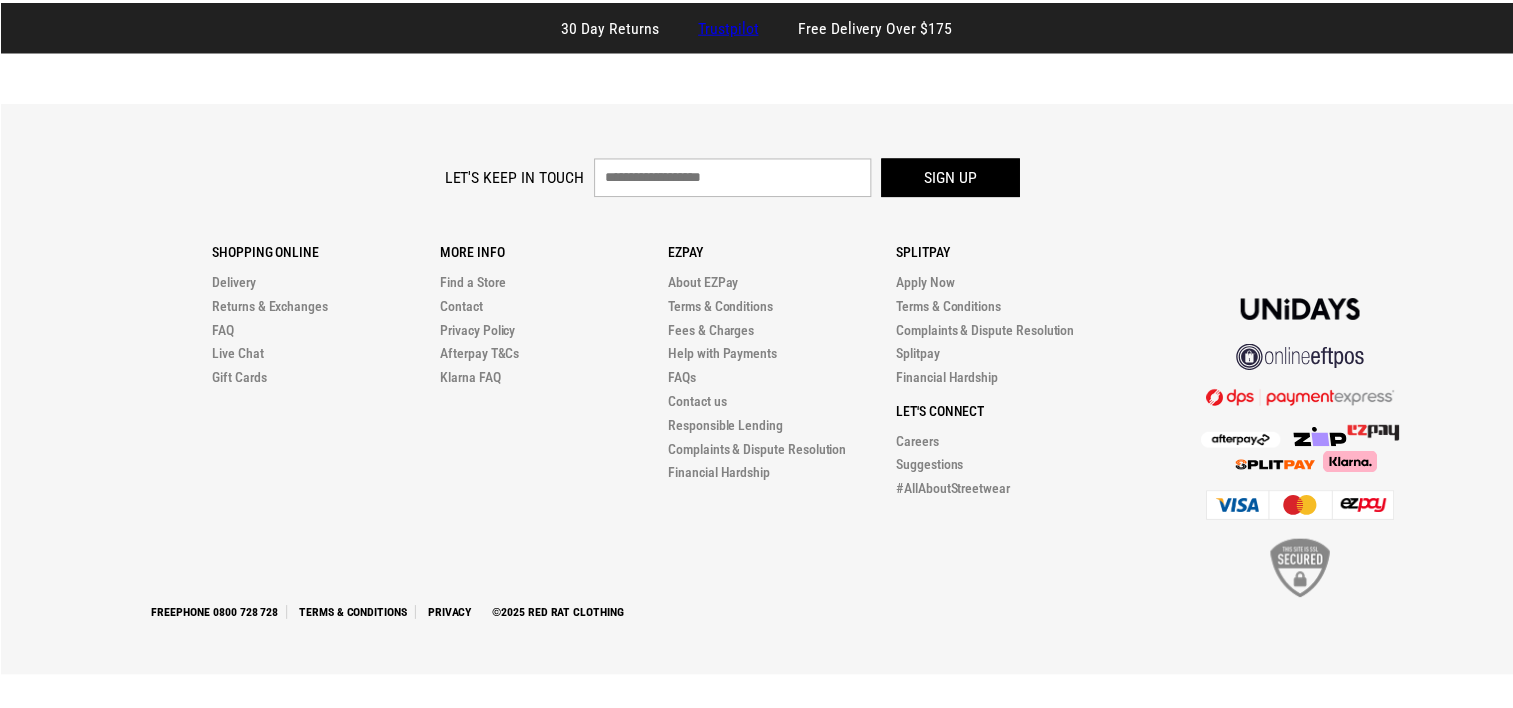 scroll, scrollTop: 0, scrollLeft: 0, axis: both 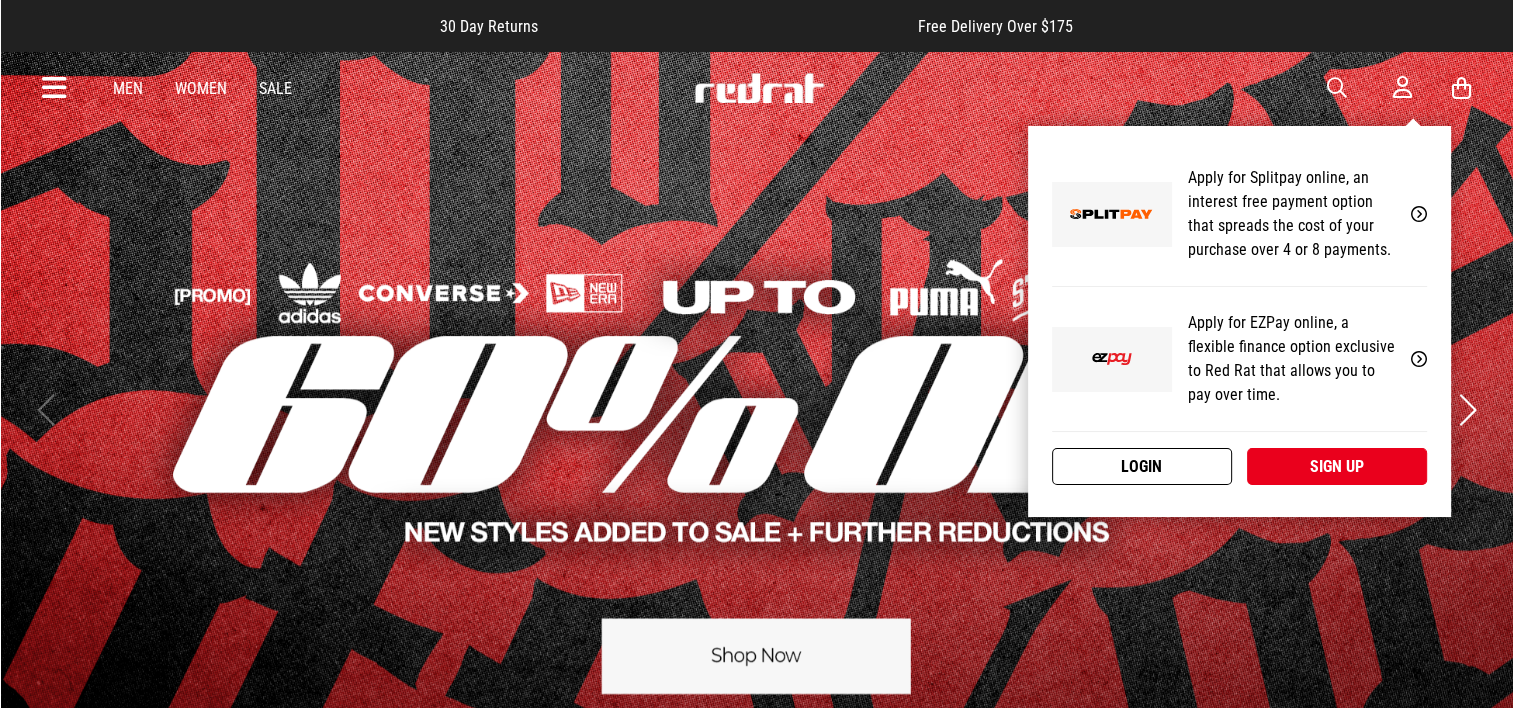 click on "Login" at bounding box center [1142, 466] 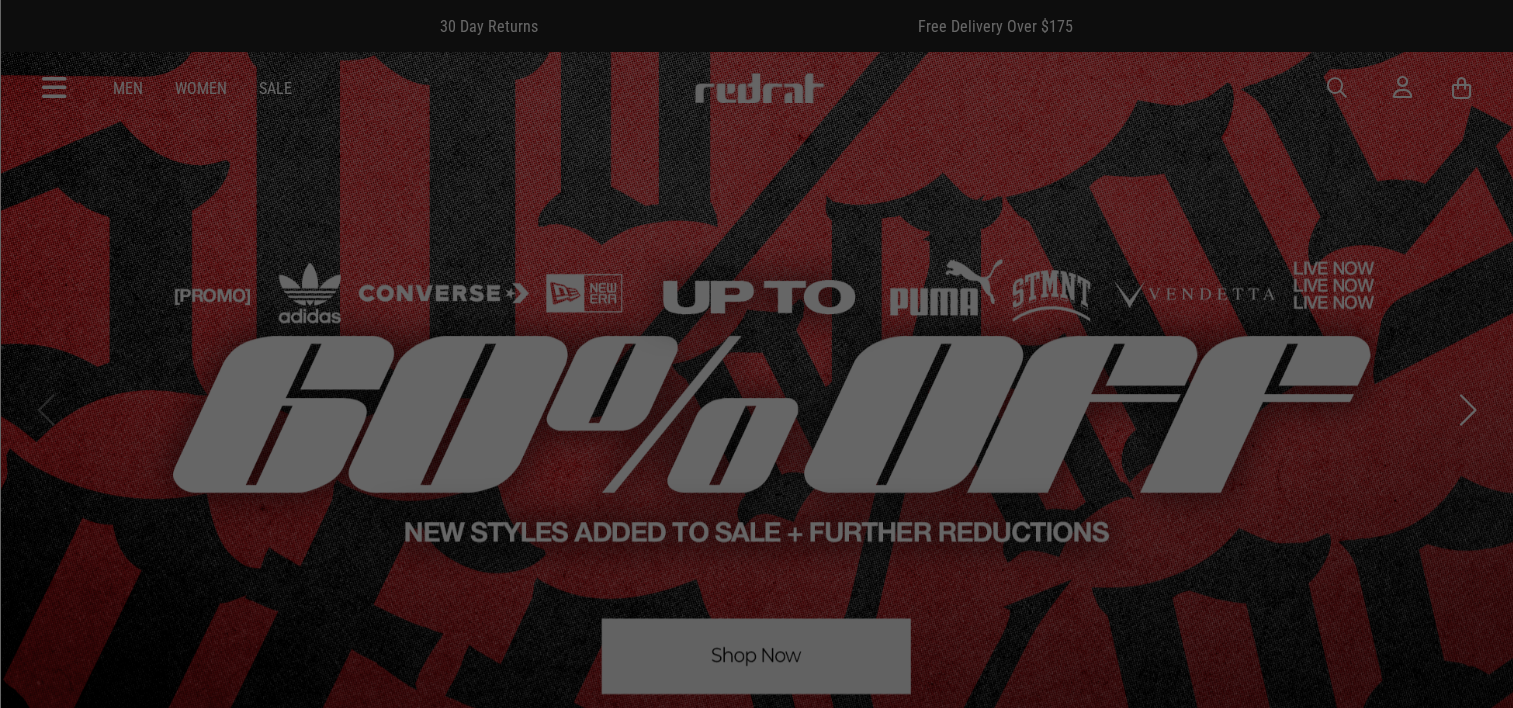 scroll, scrollTop: 0, scrollLeft: 0, axis: both 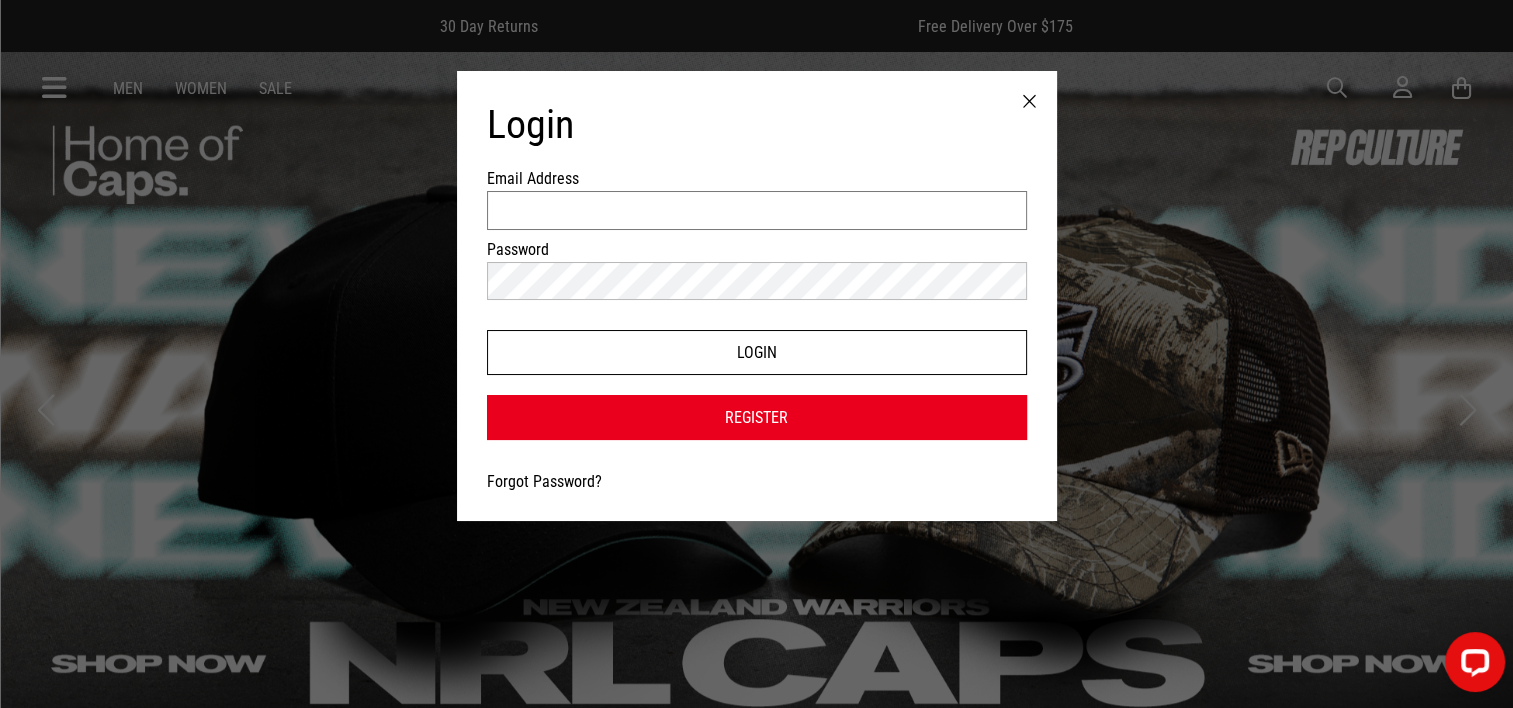 type on "**********" 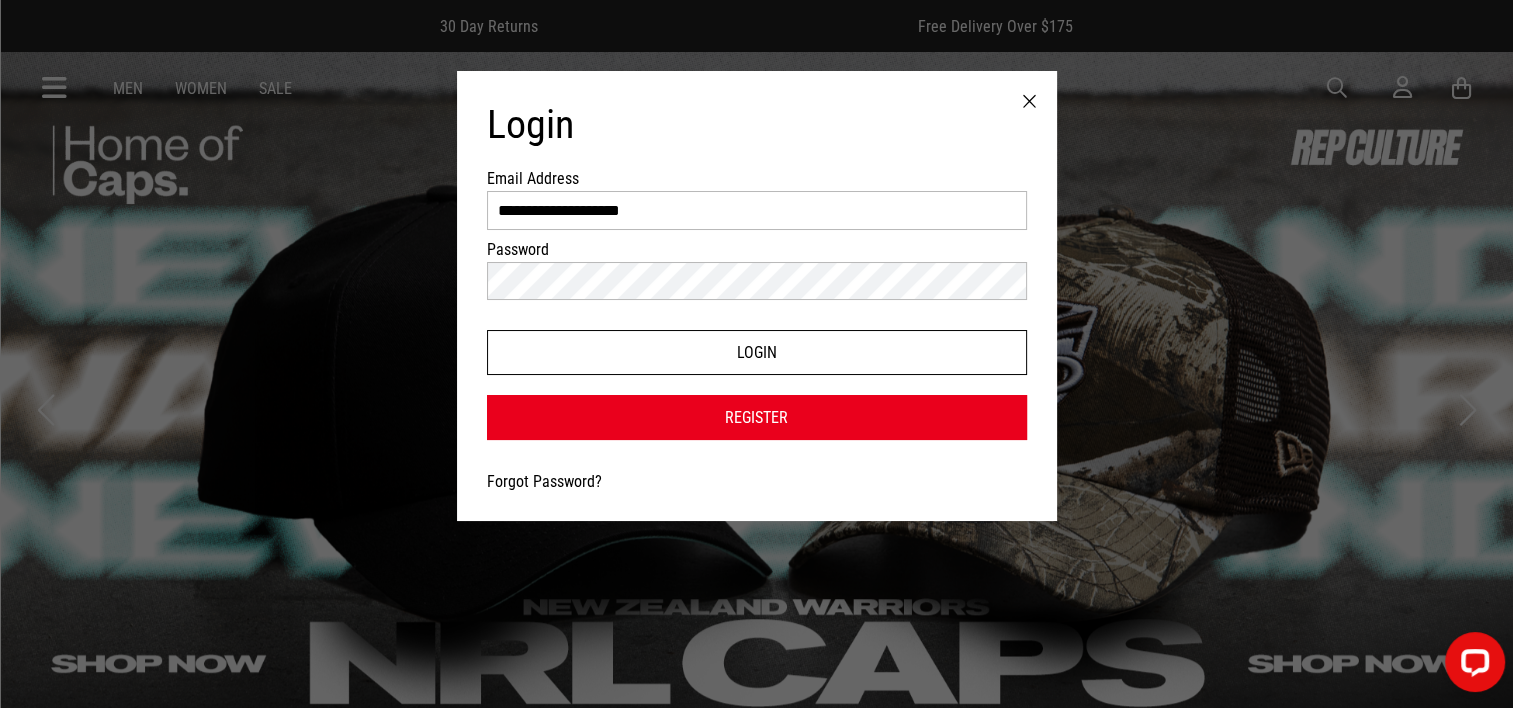 click on "Login" at bounding box center [757, 352] 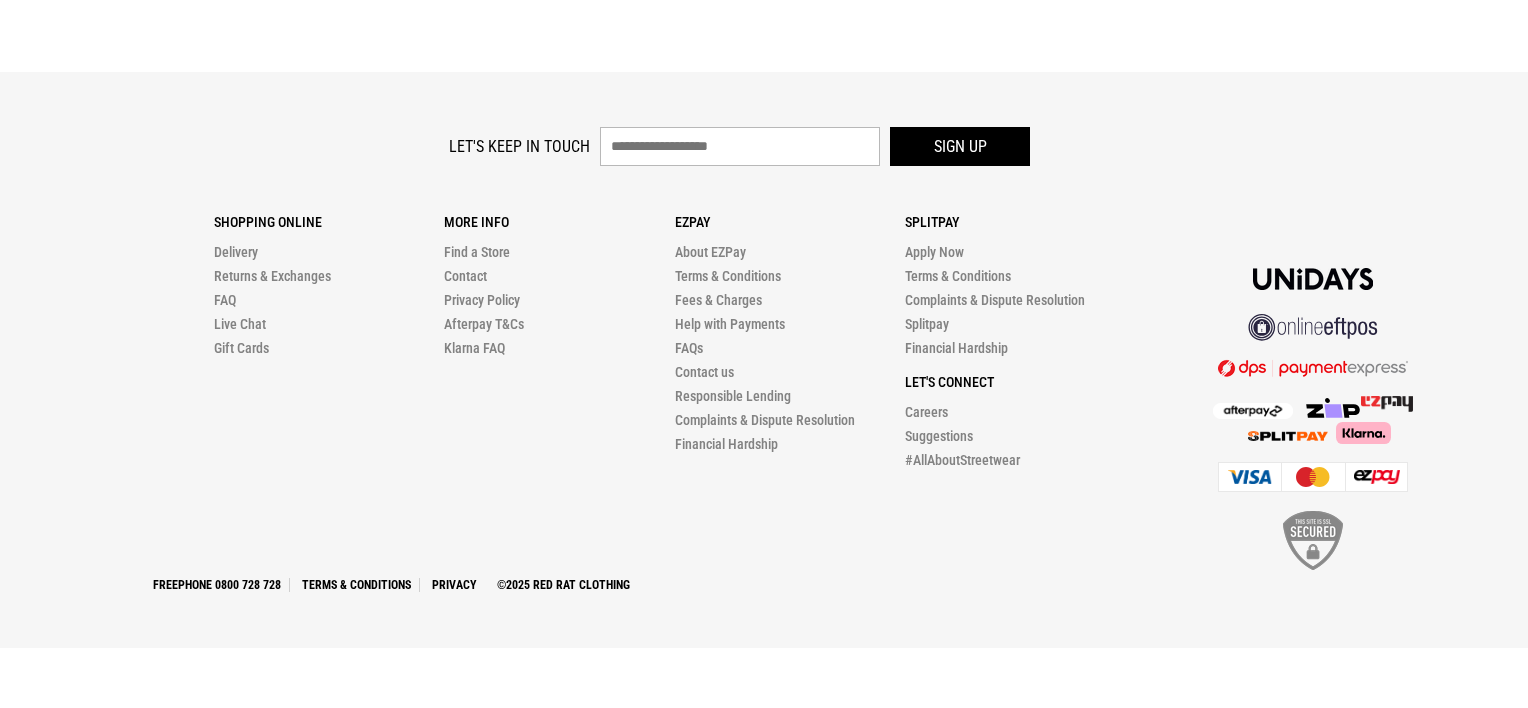 scroll, scrollTop: 0, scrollLeft: 0, axis: both 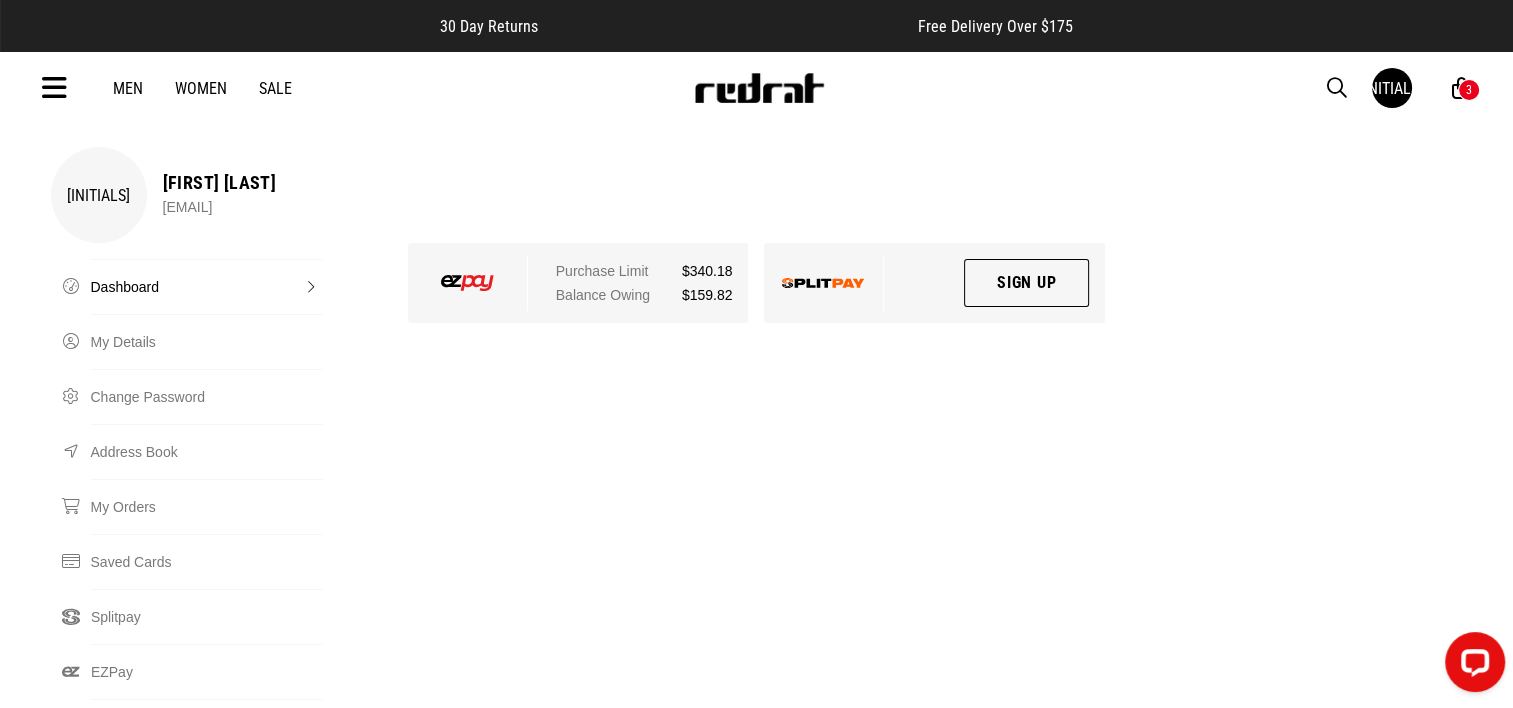 click at bounding box center [759, 88] 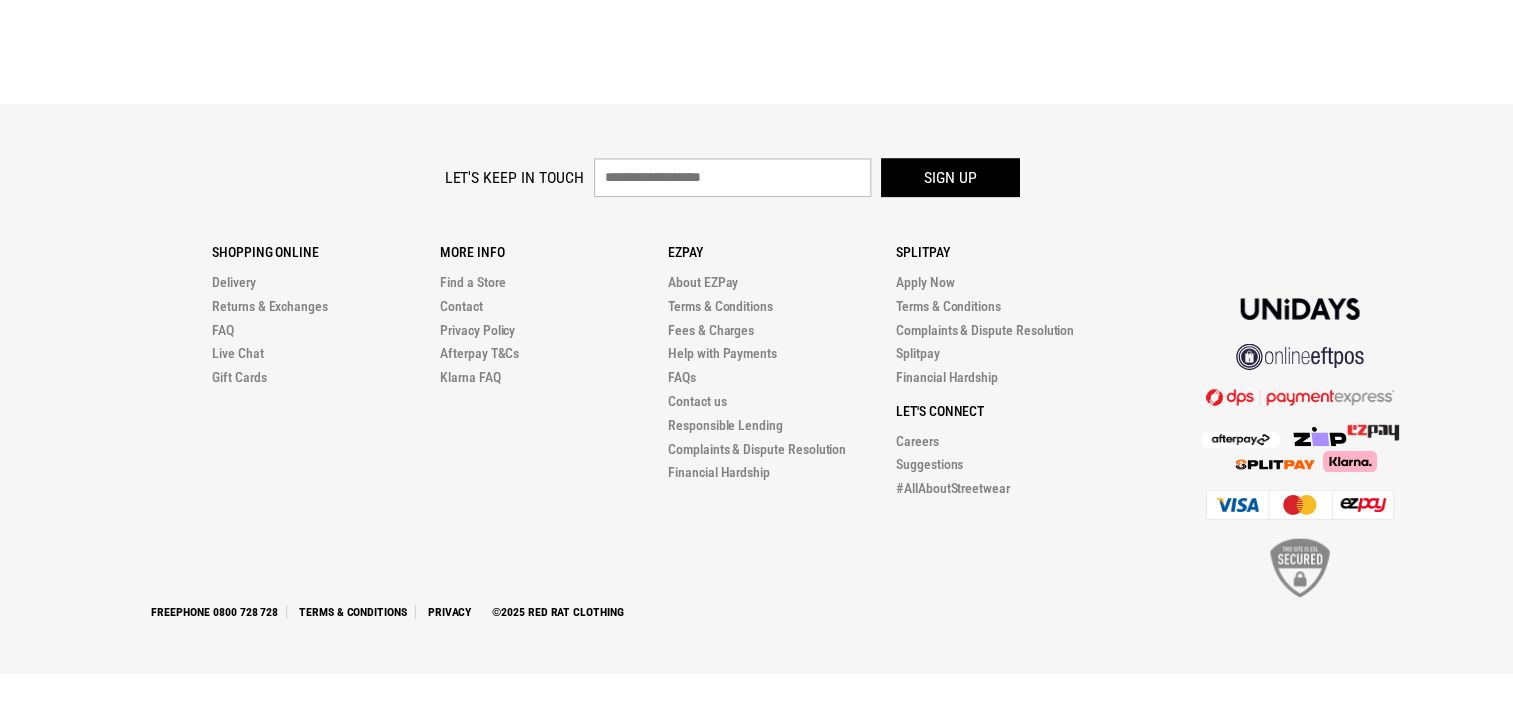 scroll, scrollTop: 0, scrollLeft: 0, axis: both 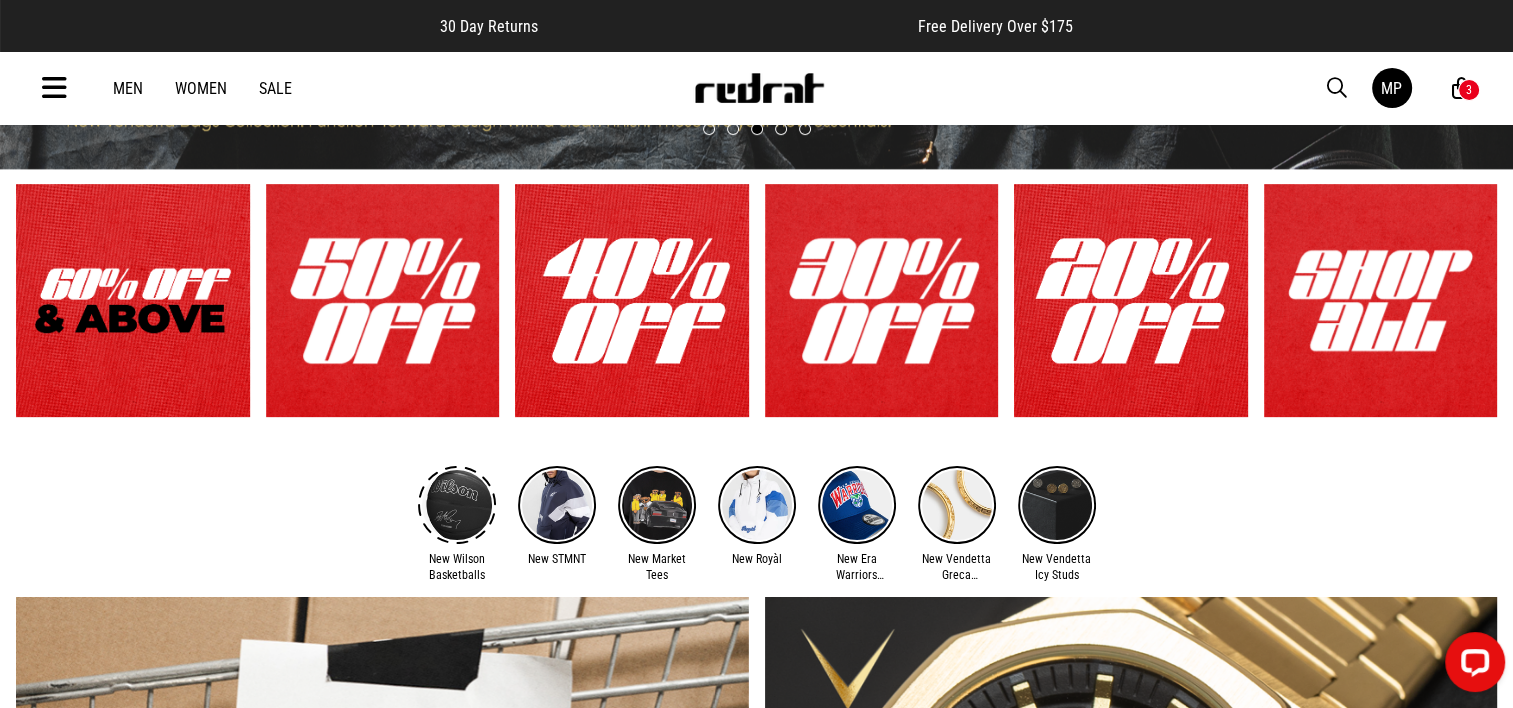 click at bounding box center (133, 301) 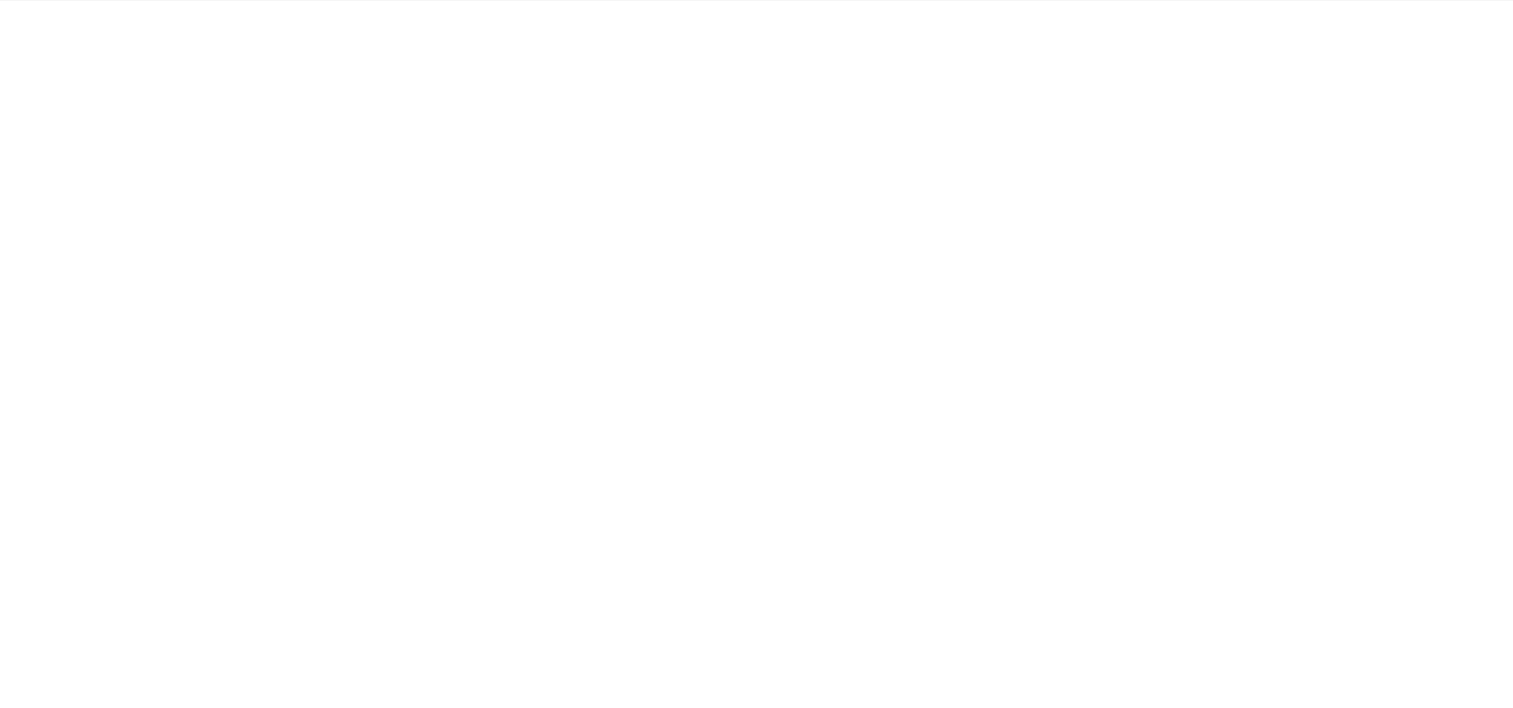 scroll, scrollTop: 0, scrollLeft: 0, axis: both 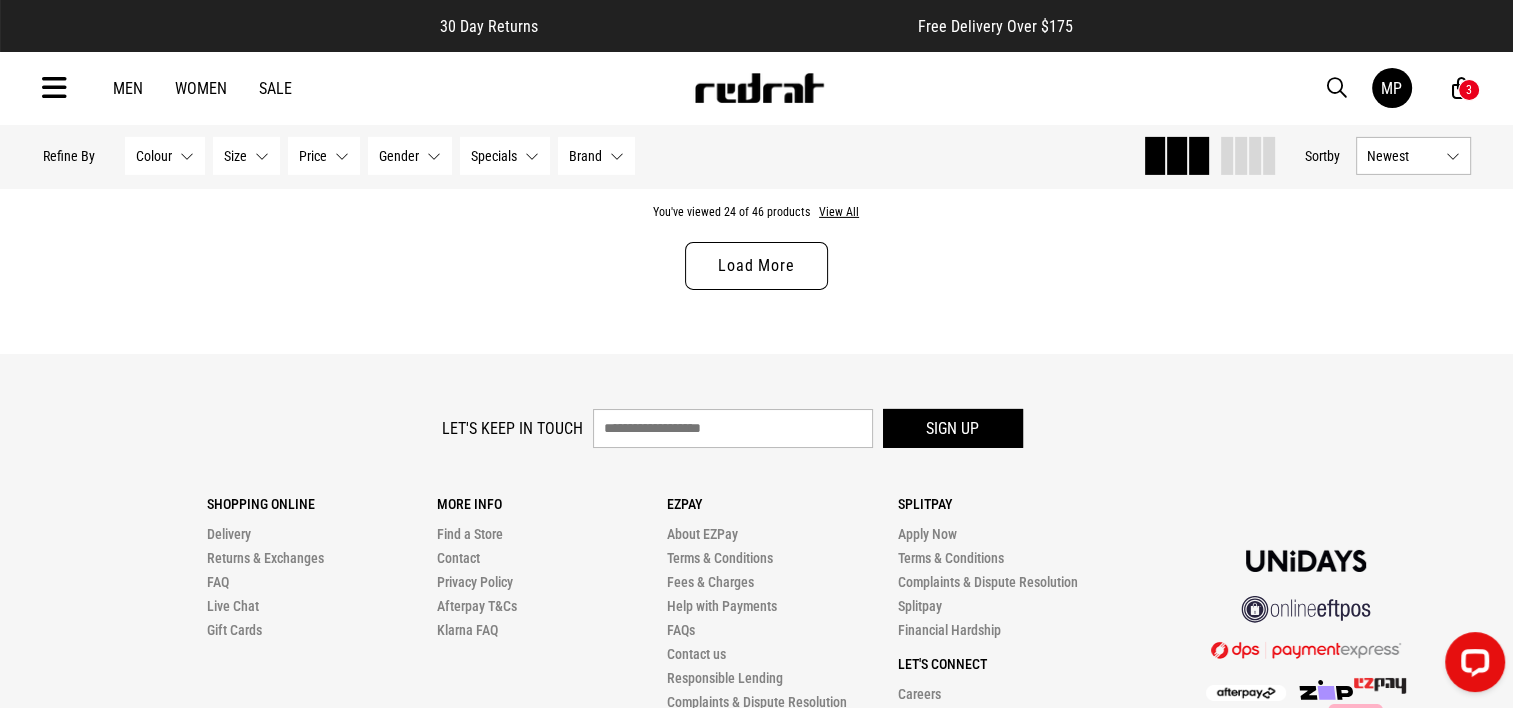 click at bounding box center (759, 88) 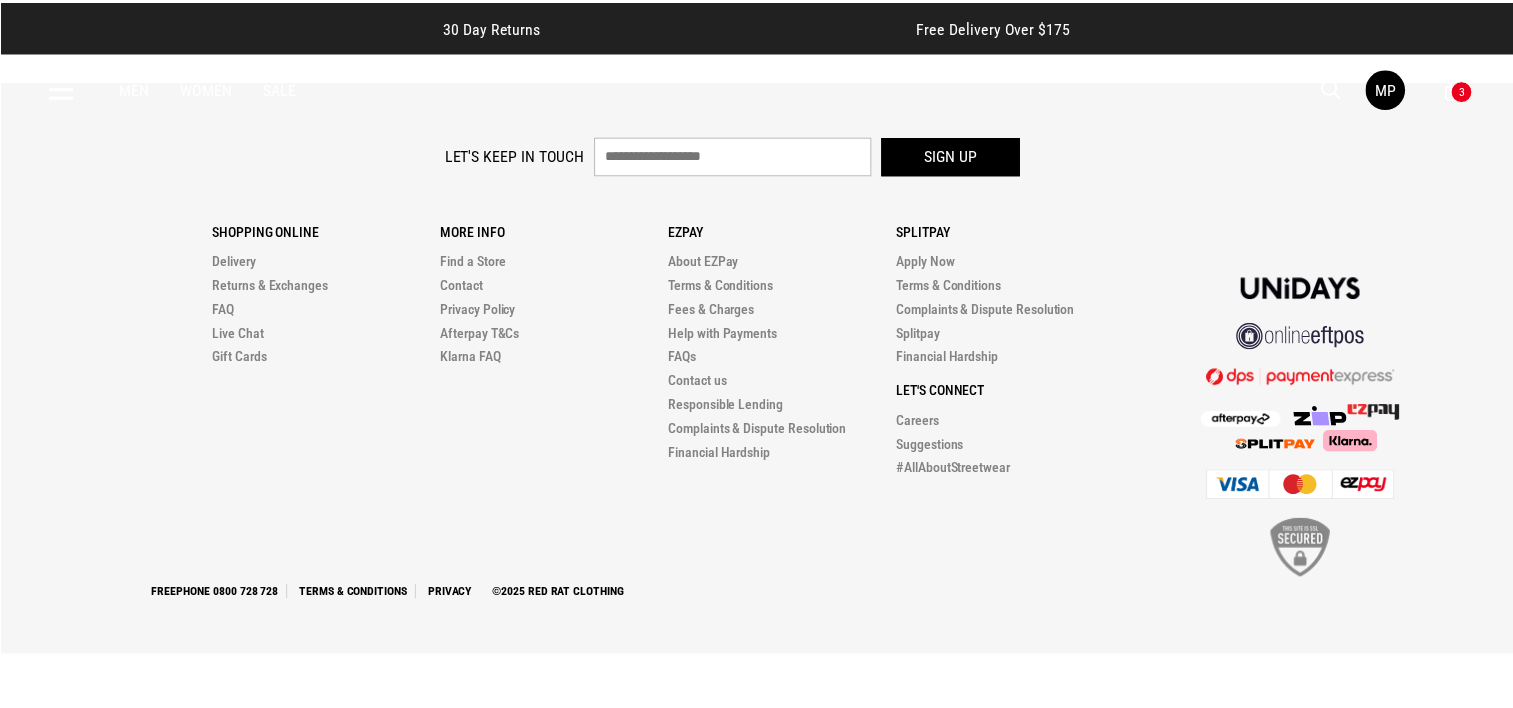 scroll, scrollTop: 0, scrollLeft: 0, axis: both 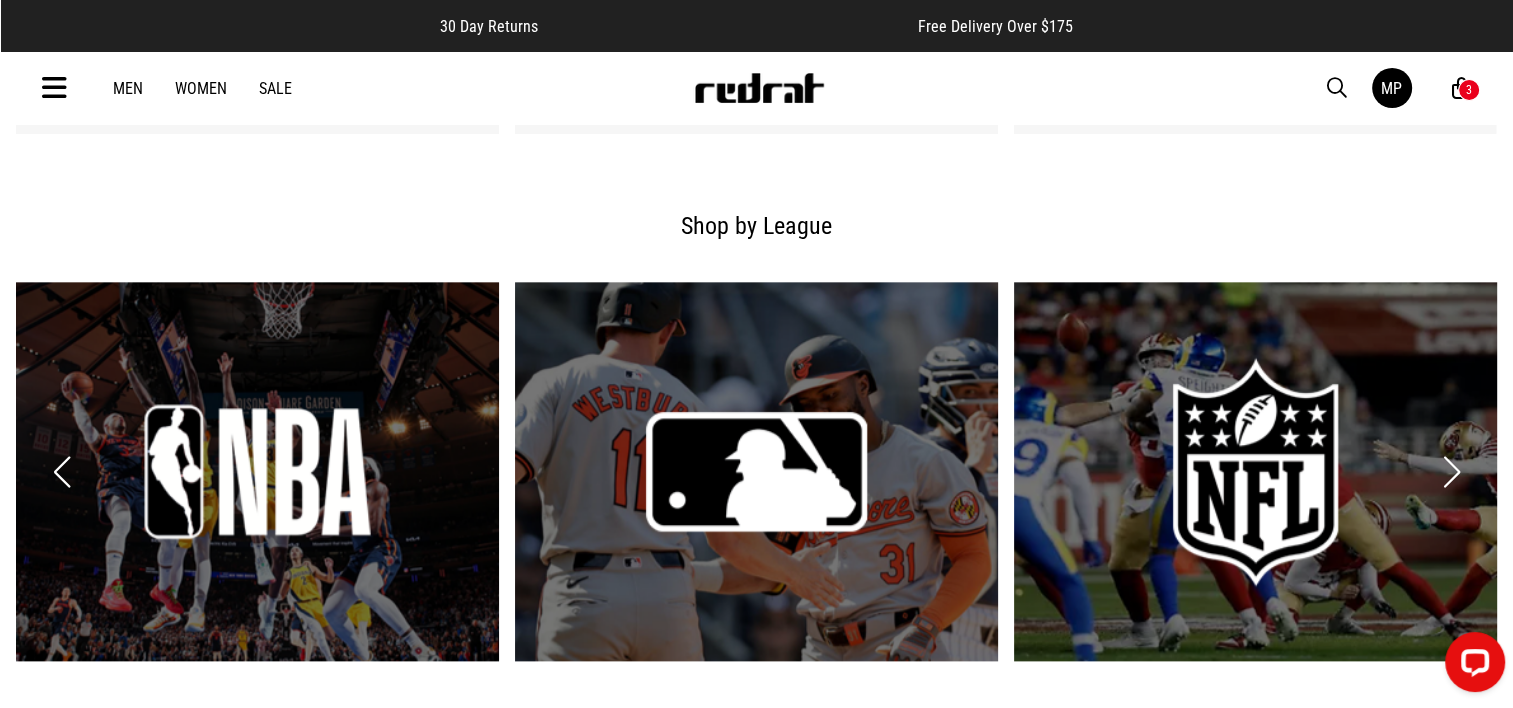 click at bounding box center [756, 471] 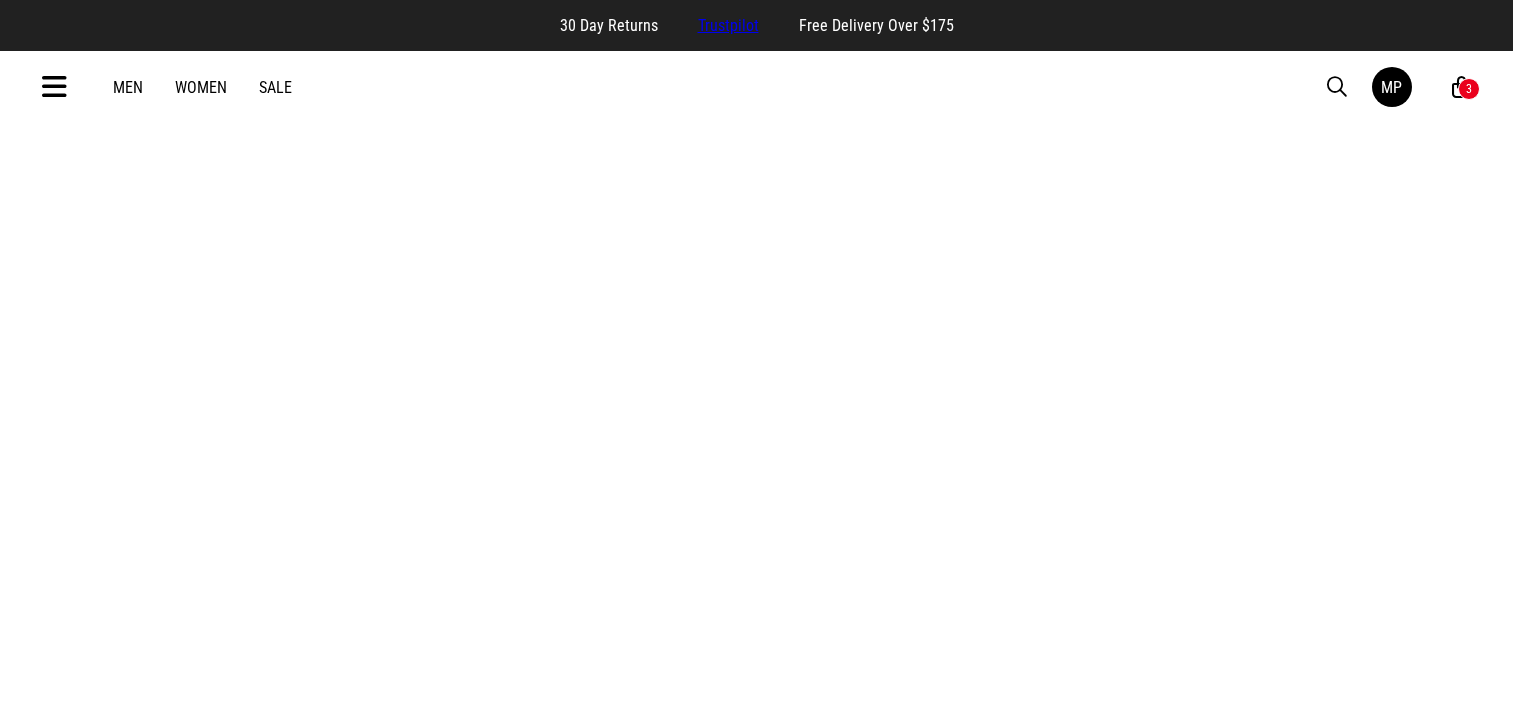 scroll, scrollTop: 0, scrollLeft: 0, axis: both 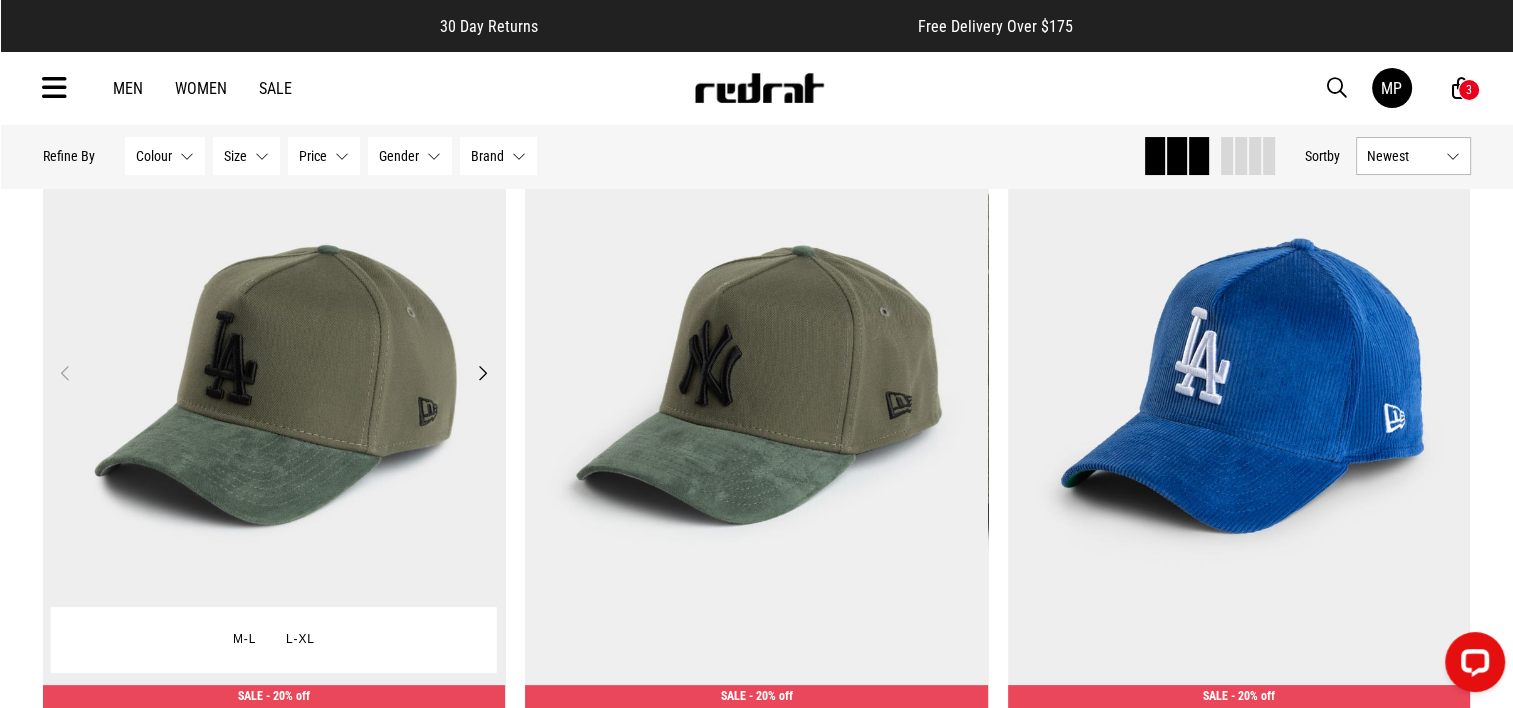click on "Next" at bounding box center (482, 373) 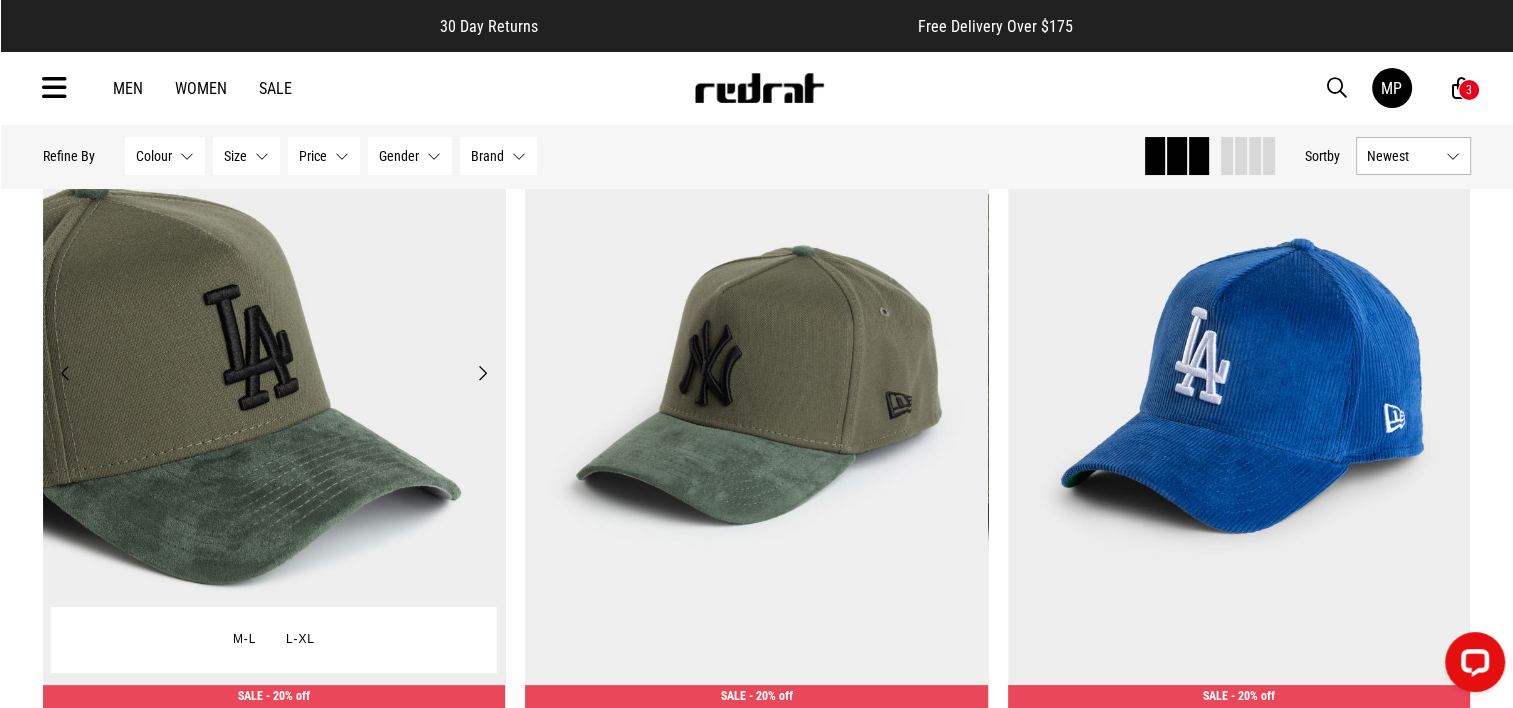 click on "Next" at bounding box center (482, 373) 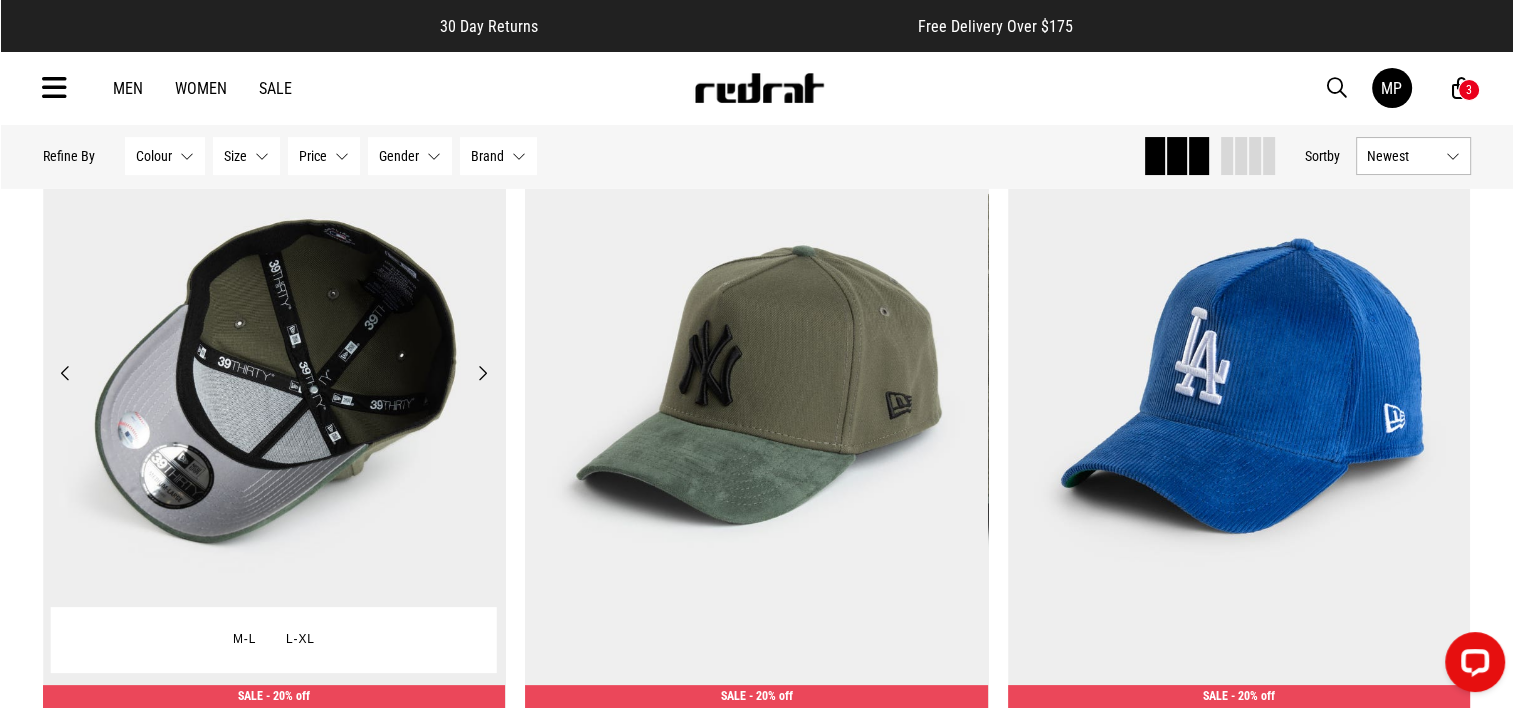 click on "Next" at bounding box center [482, 373] 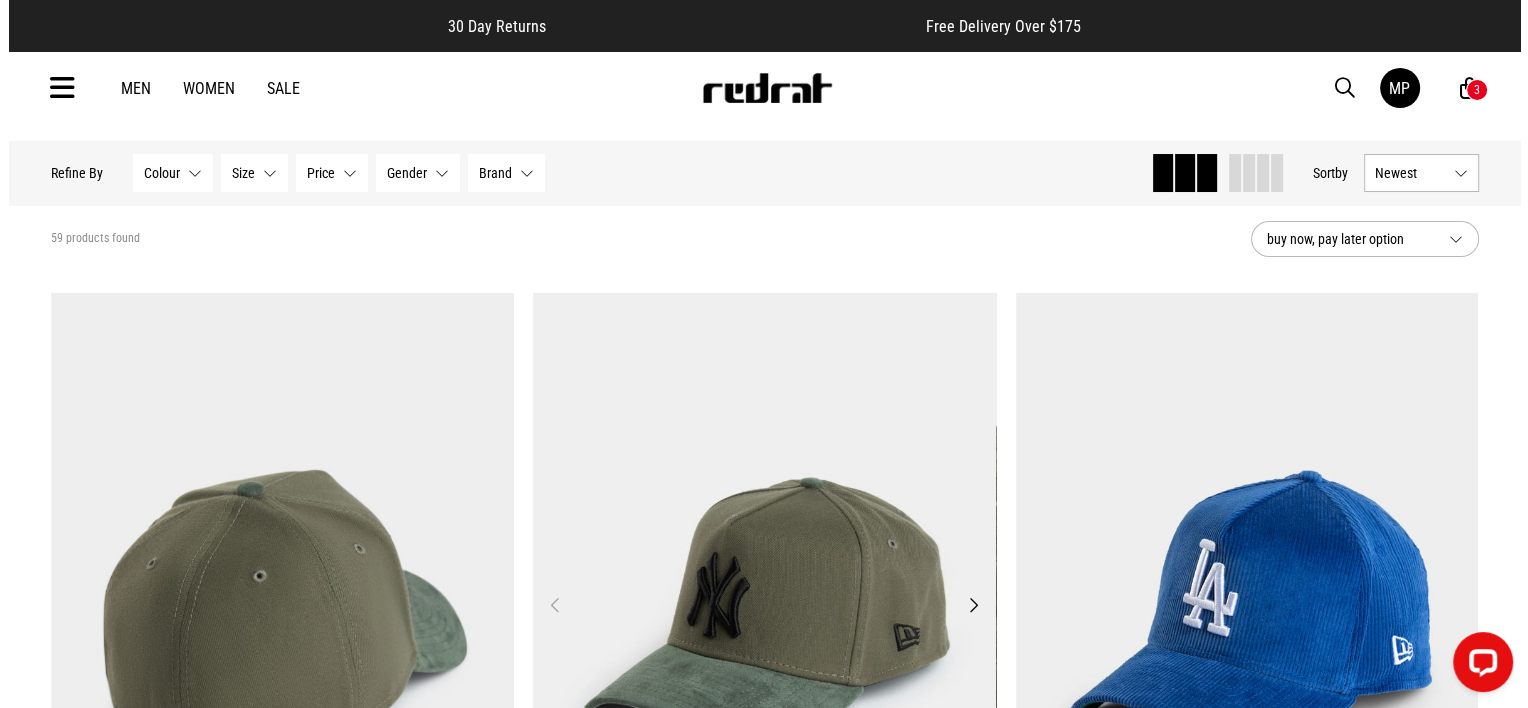 scroll, scrollTop: 0, scrollLeft: 0, axis: both 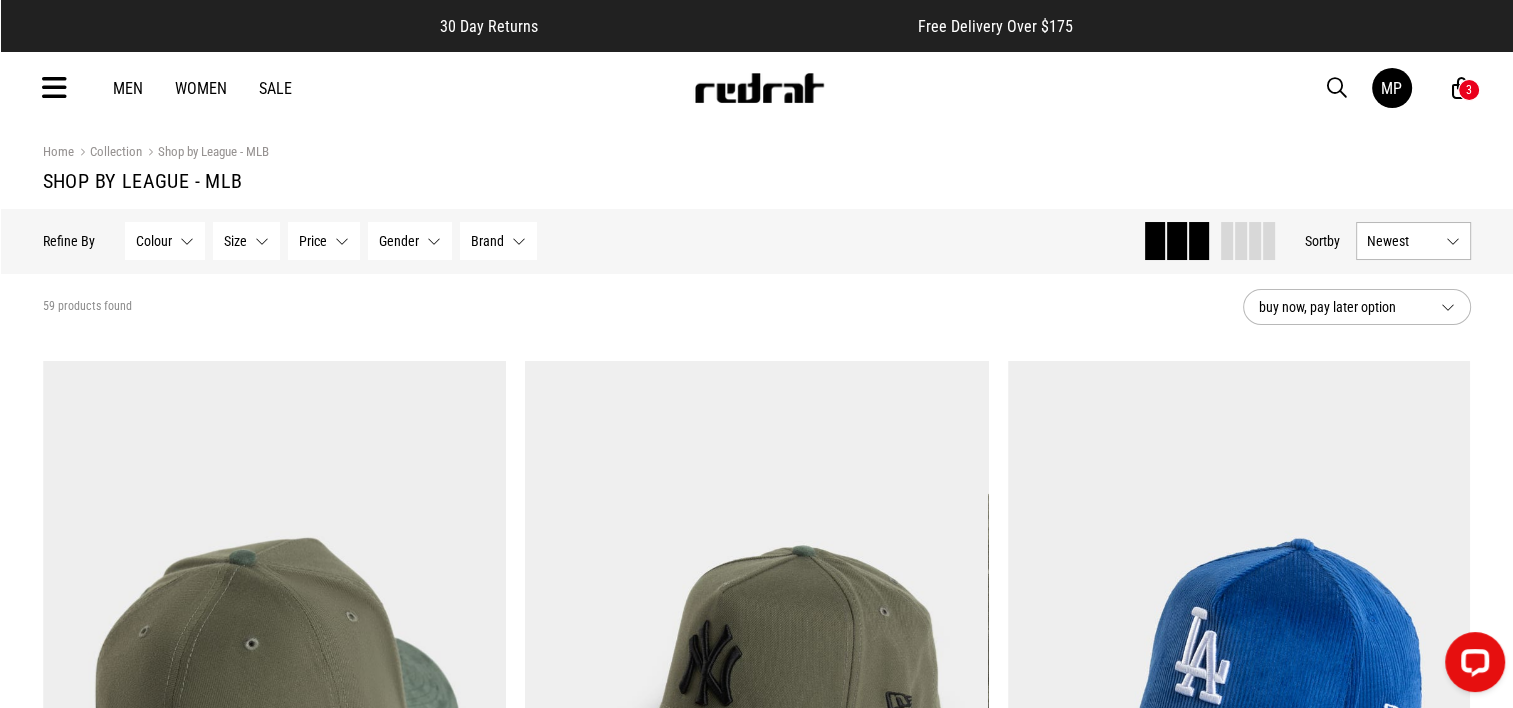 click at bounding box center [54, 88] 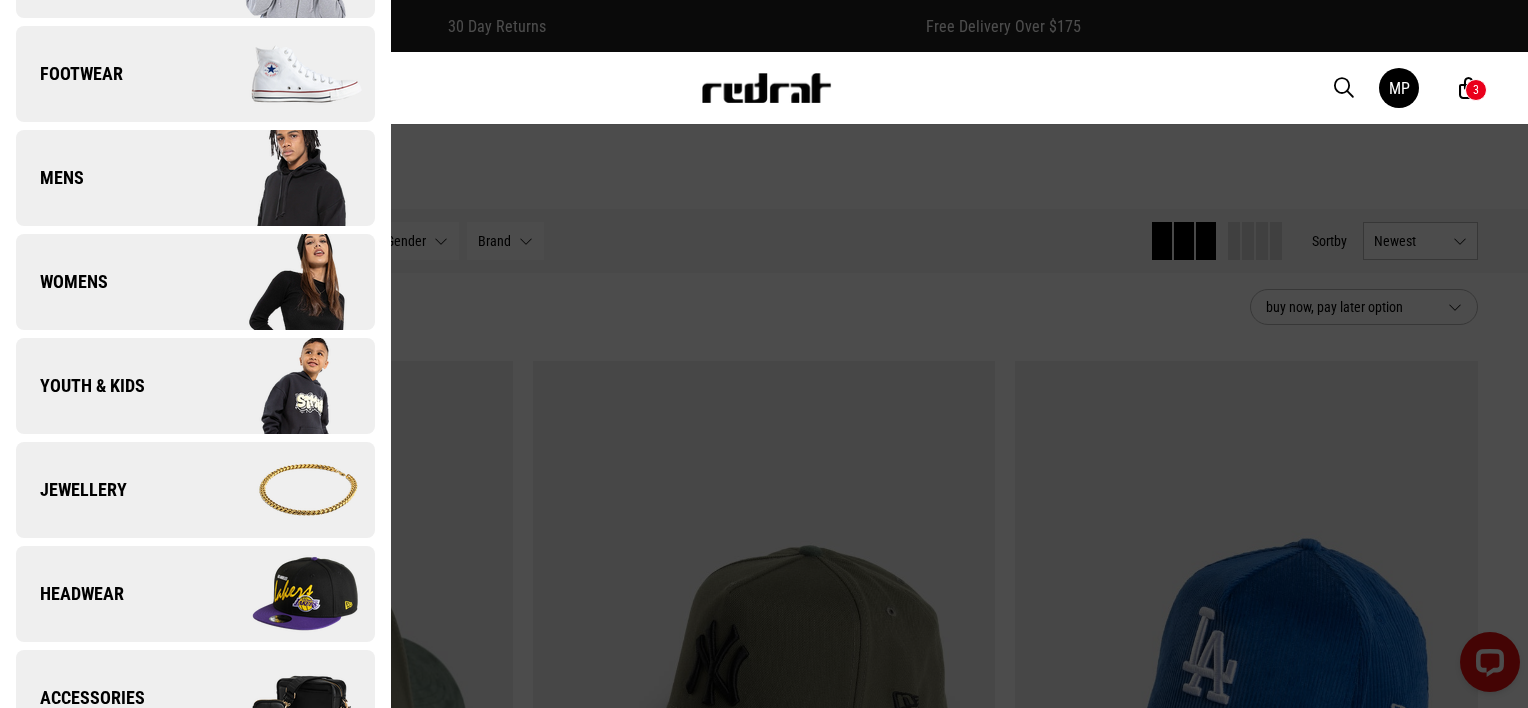 scroll, scrollTop: 400, scrollLeft: 0, axis: vertical 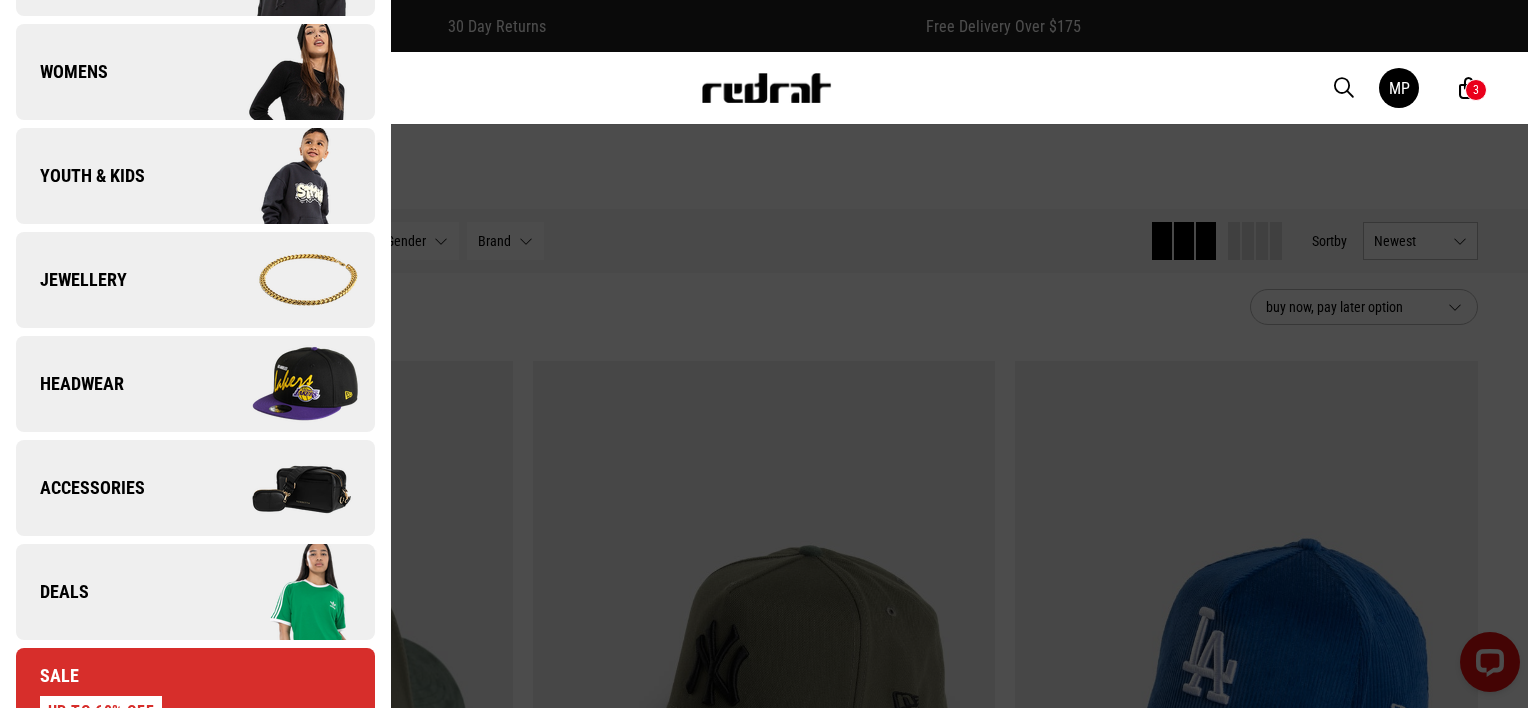 click at bounding box center (284, 384) 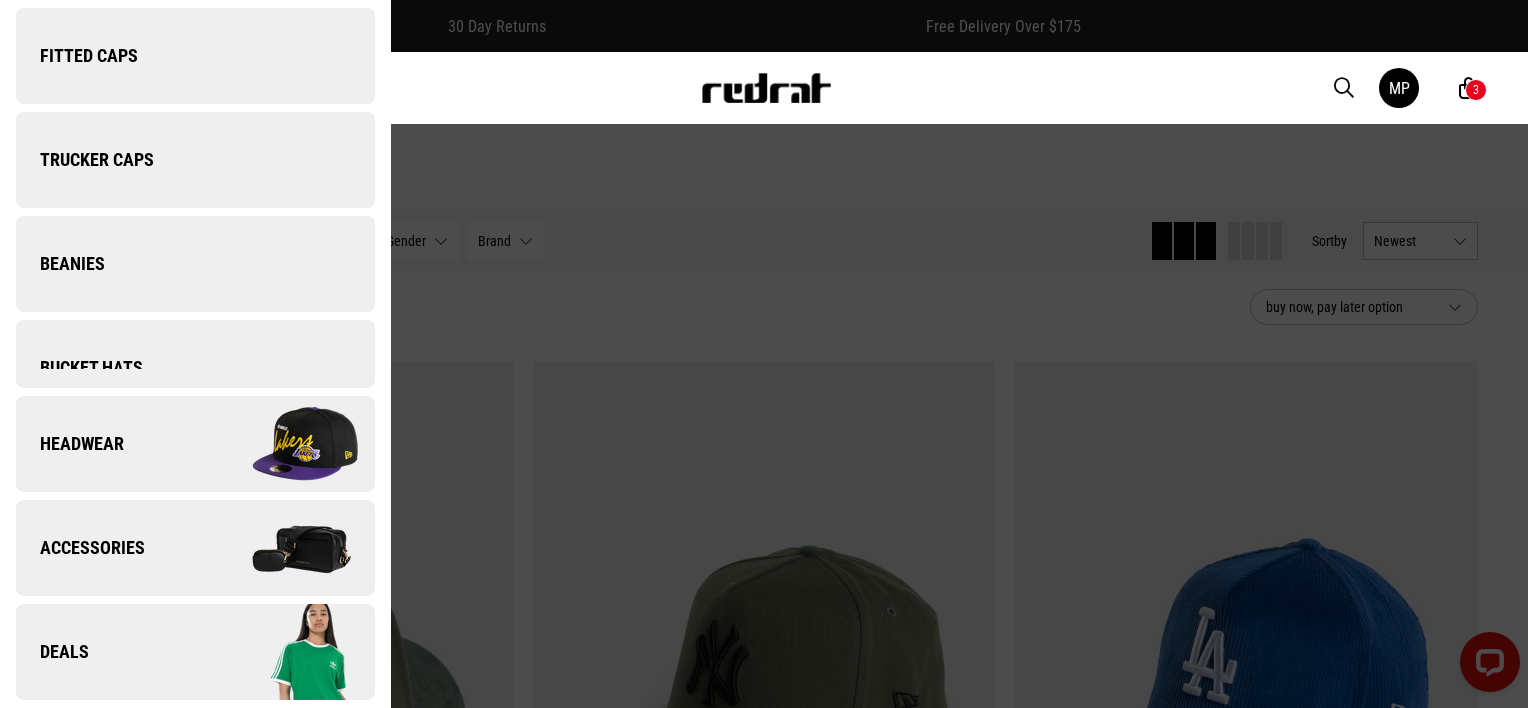 scroll, scrollTop: 0, scrollLeft: 0, axis: both 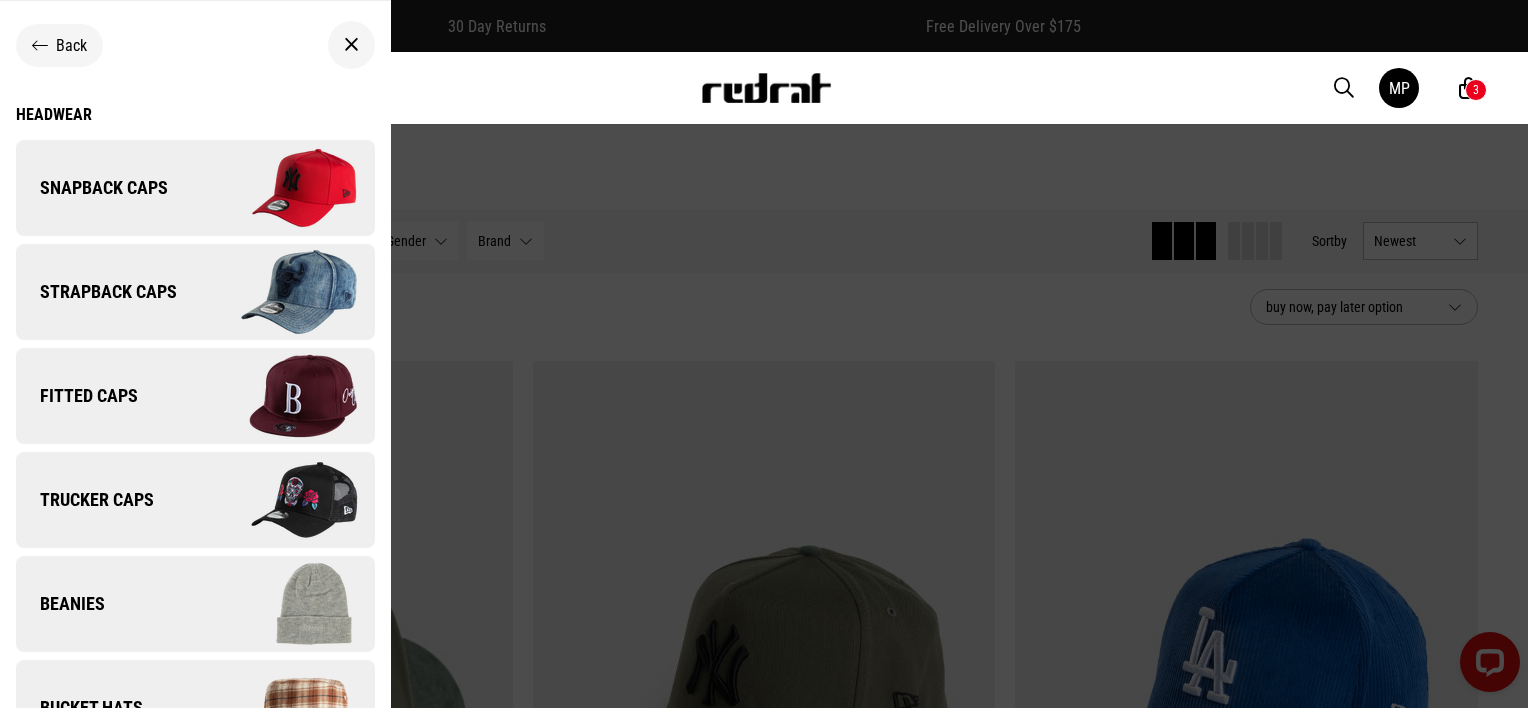 click at bounding box center [284, 396] 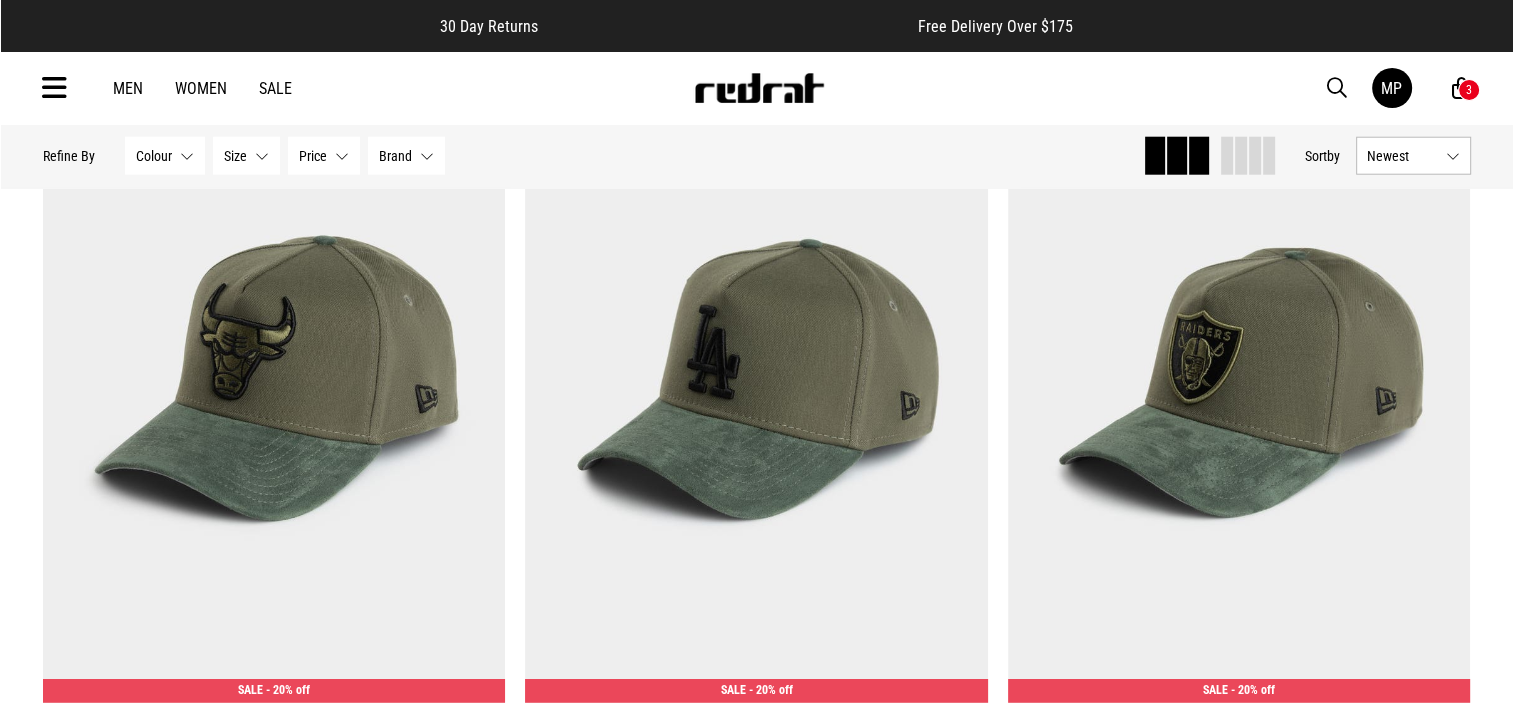 scroll, scrollTop: 5086, scrollLeft: 0, axis: vertical 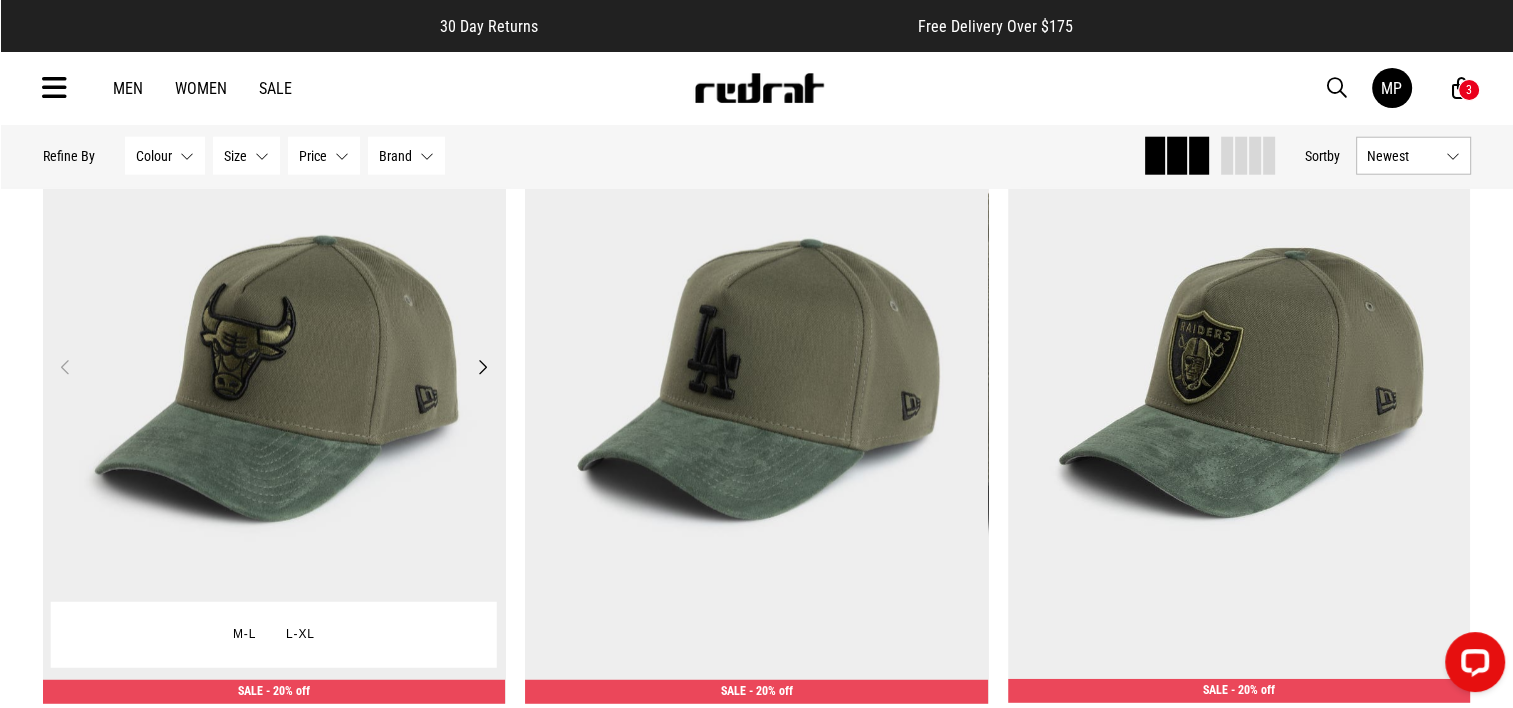 click on "Next" at bounding box center (482, 367) 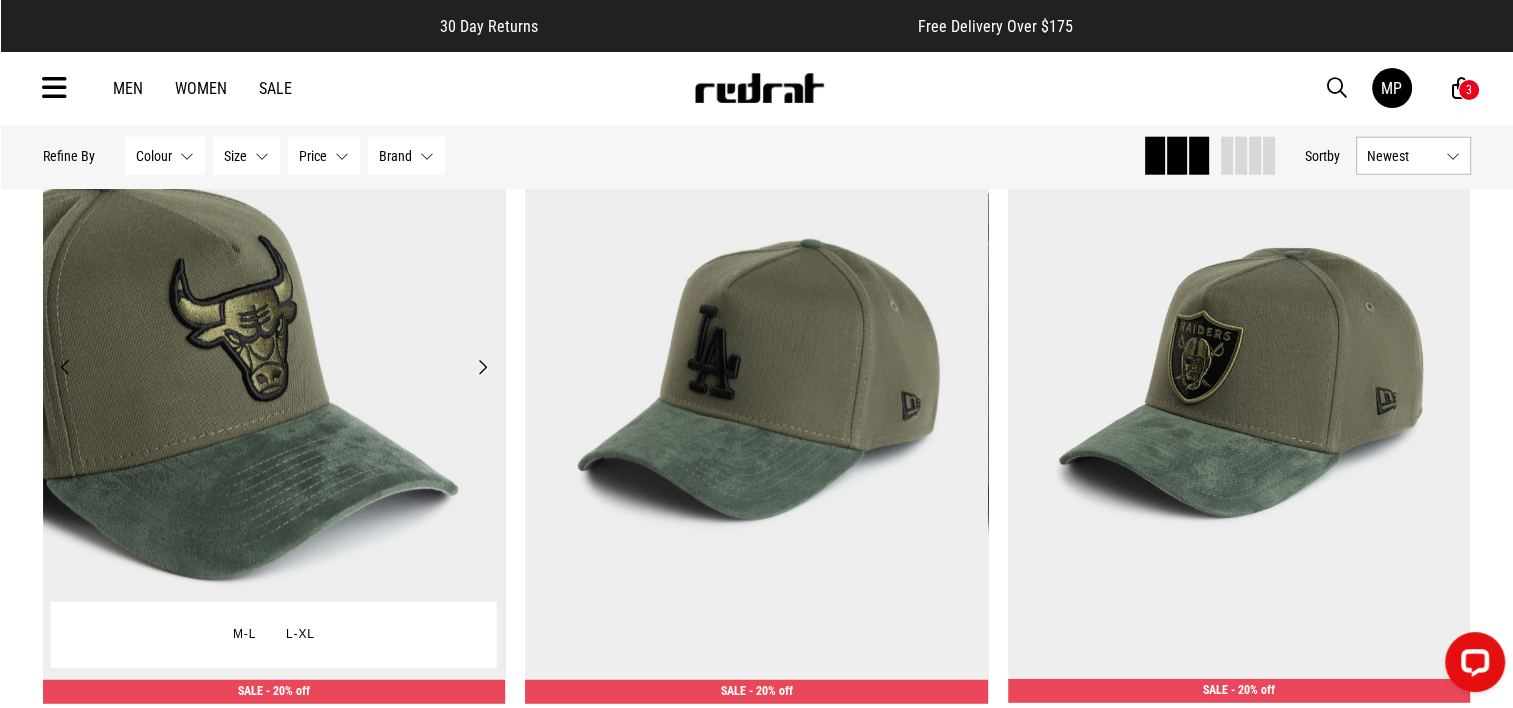 click on "Next" at bounding box center [482, 367] 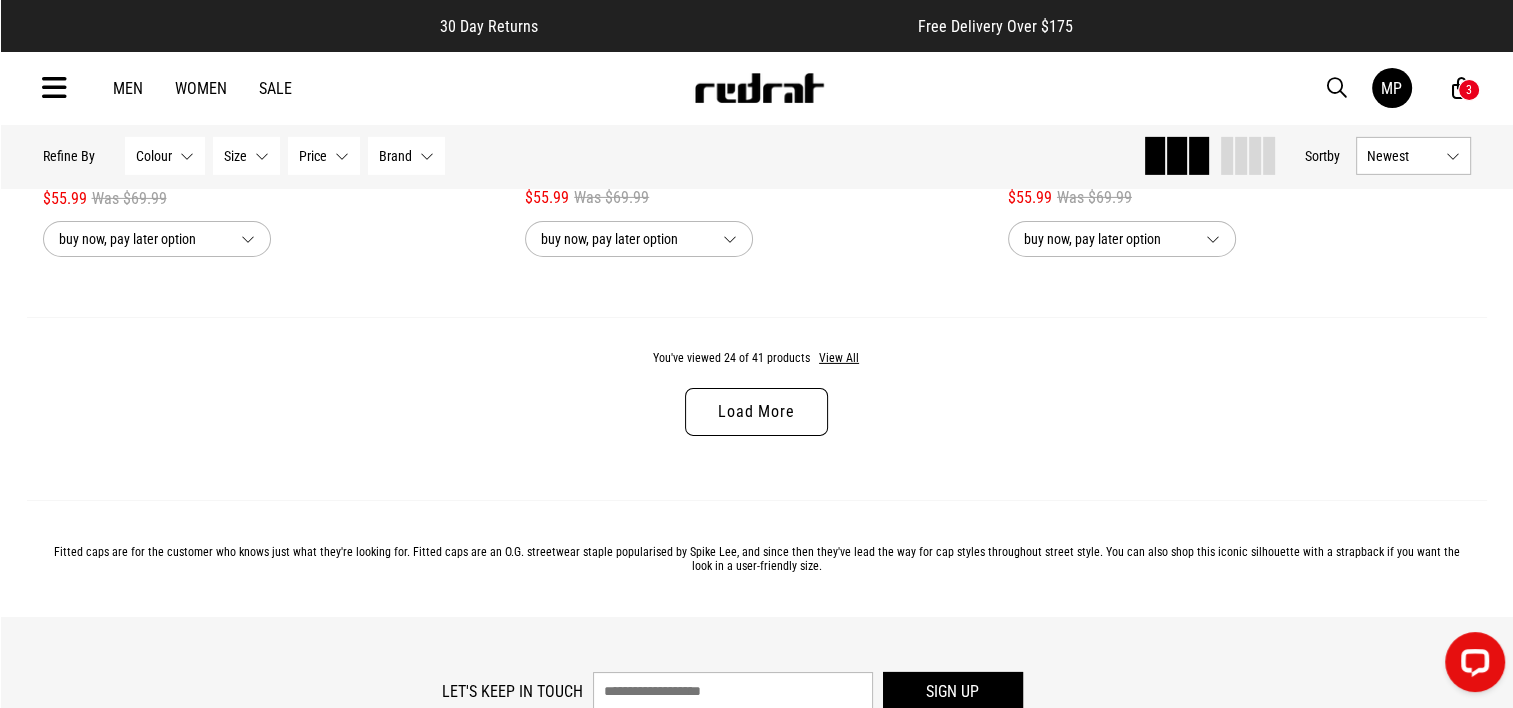 scroll, scrollTop: 6586, scrollLeft: 0, axis: vertical 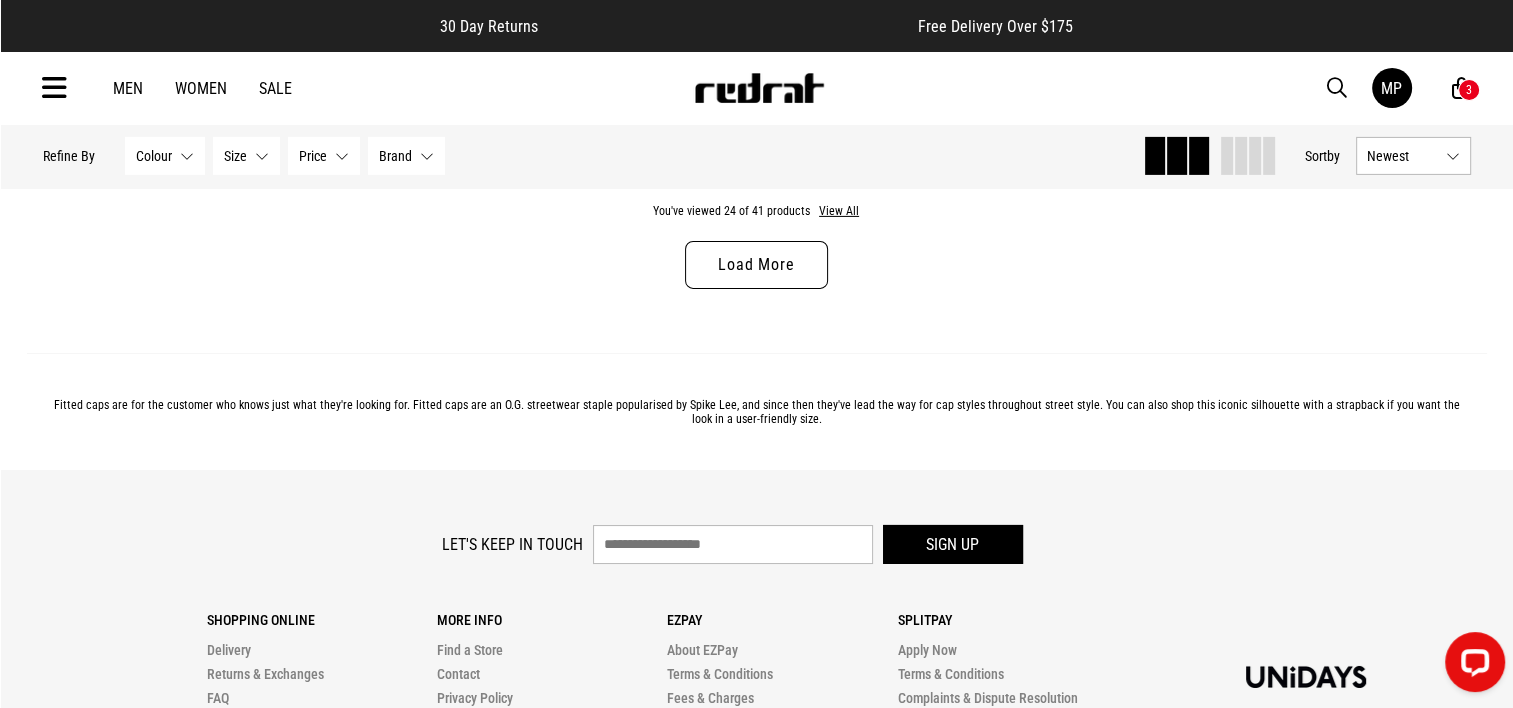 click on "Load More" at bounding box center (756, 265) 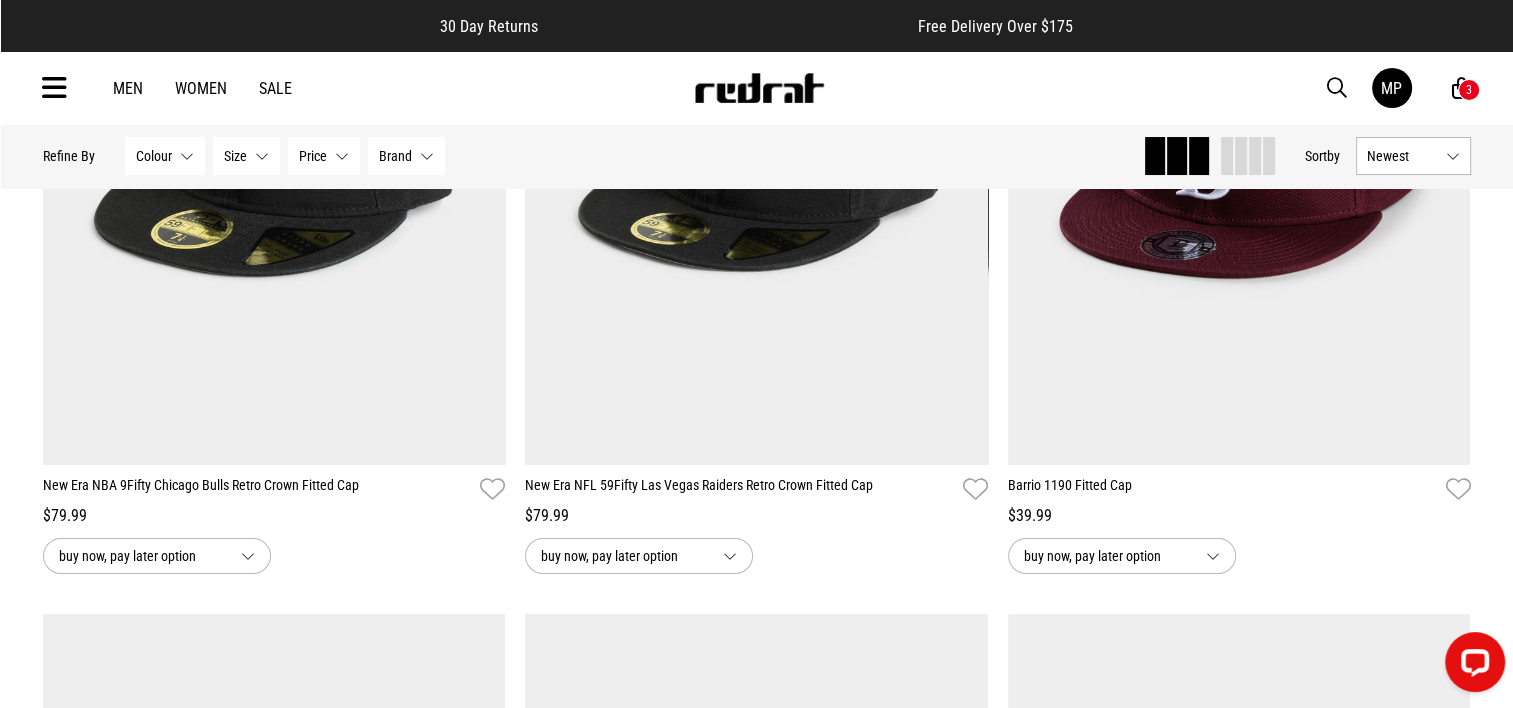 scroll, scrollTop: 7586, scrollLeft: 0, axis: vertical 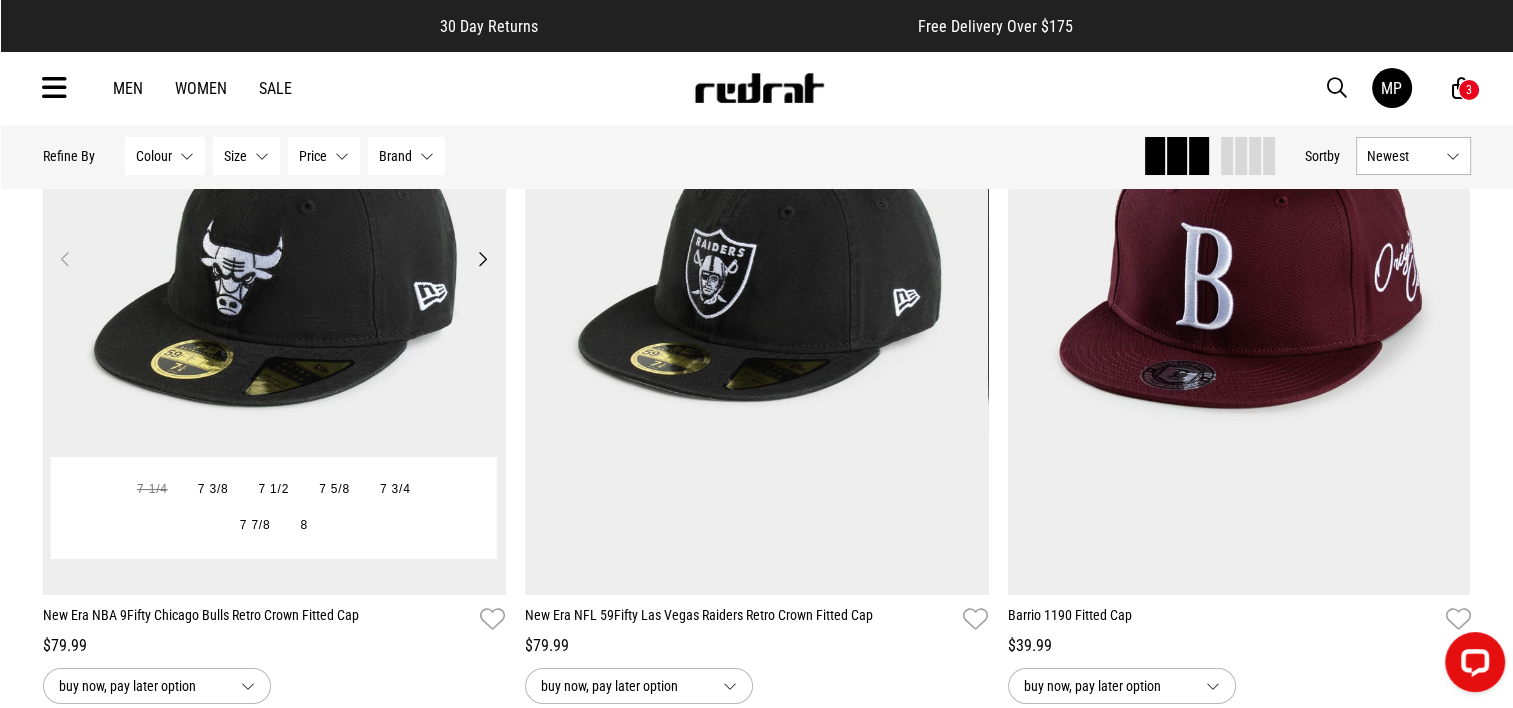 click on "Next" at bounding box center [482, 259] 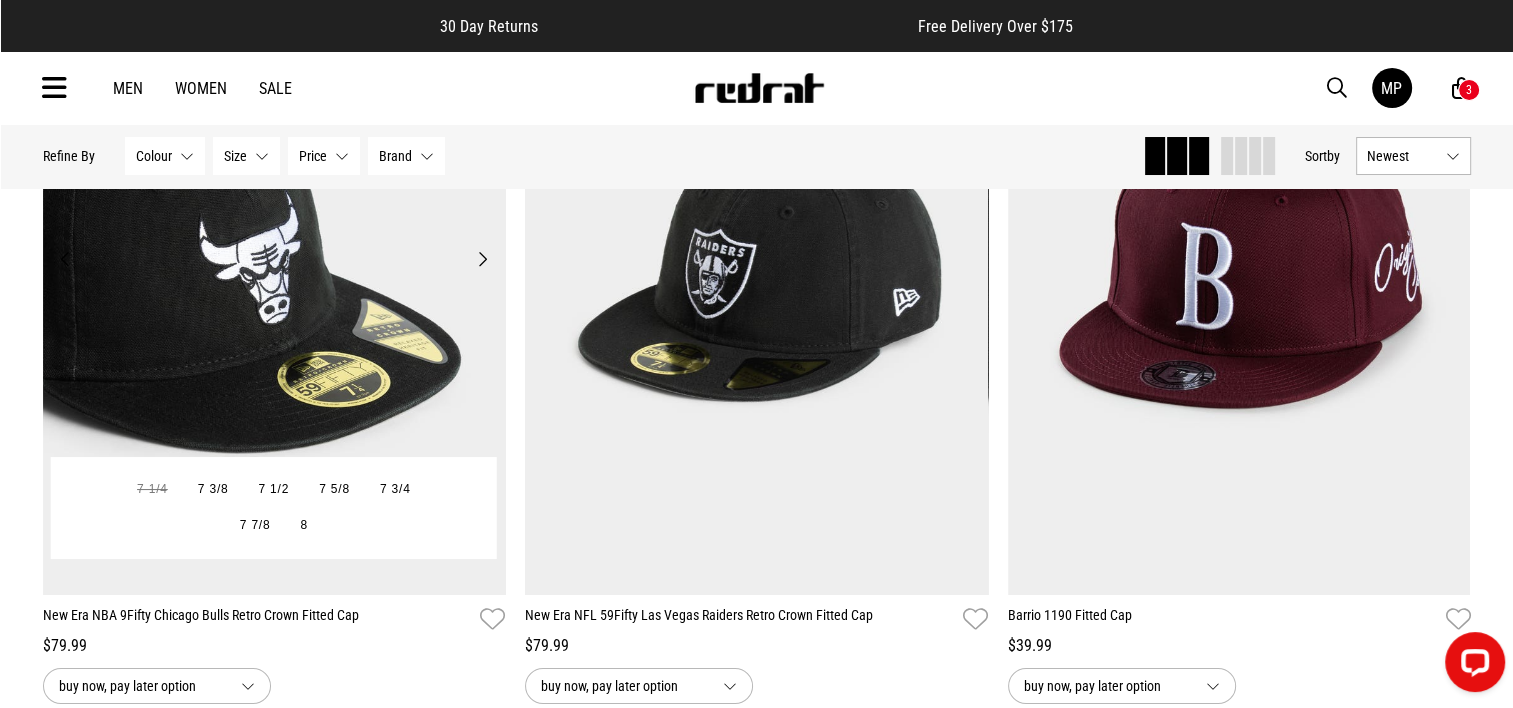 click on "Next" at bounding box center (482, 259) 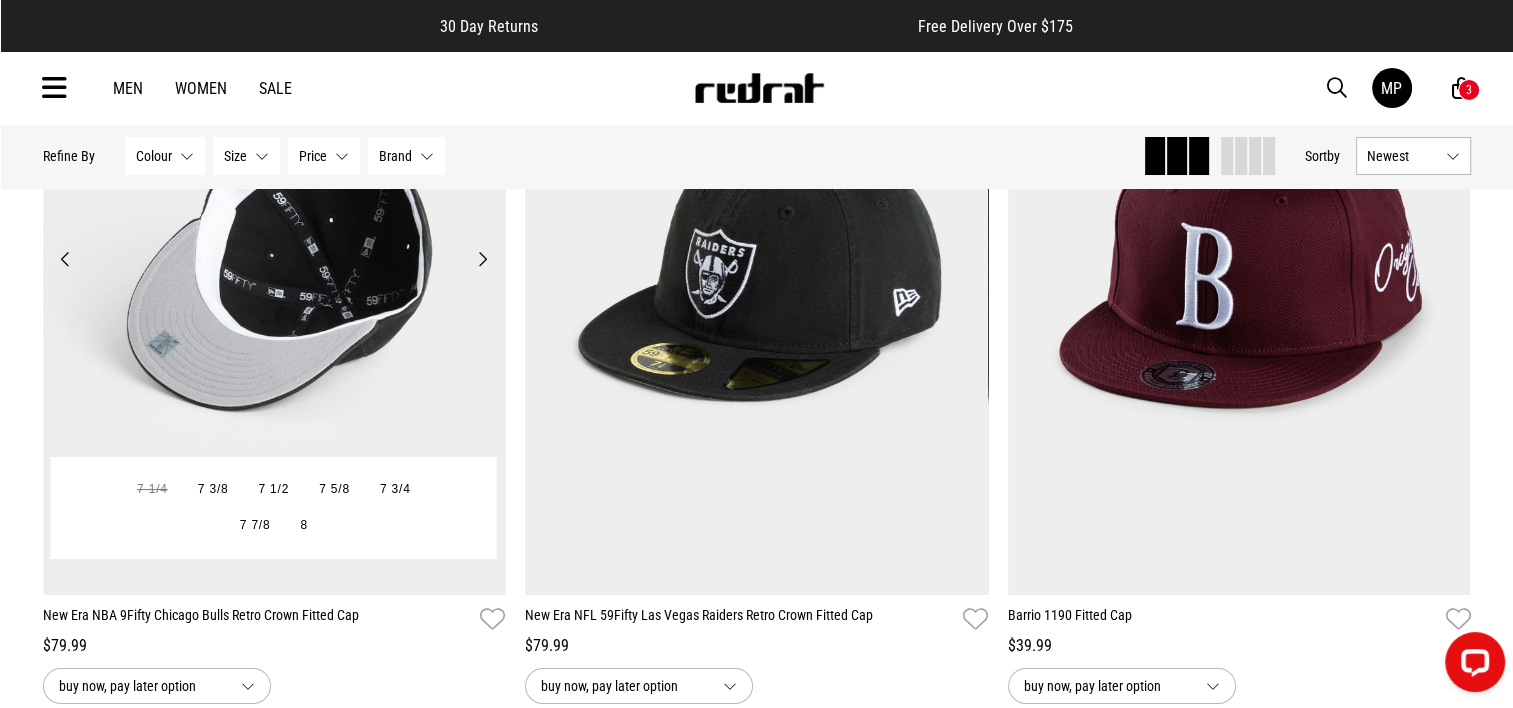click on "Next" at bounding box center (482, 259) 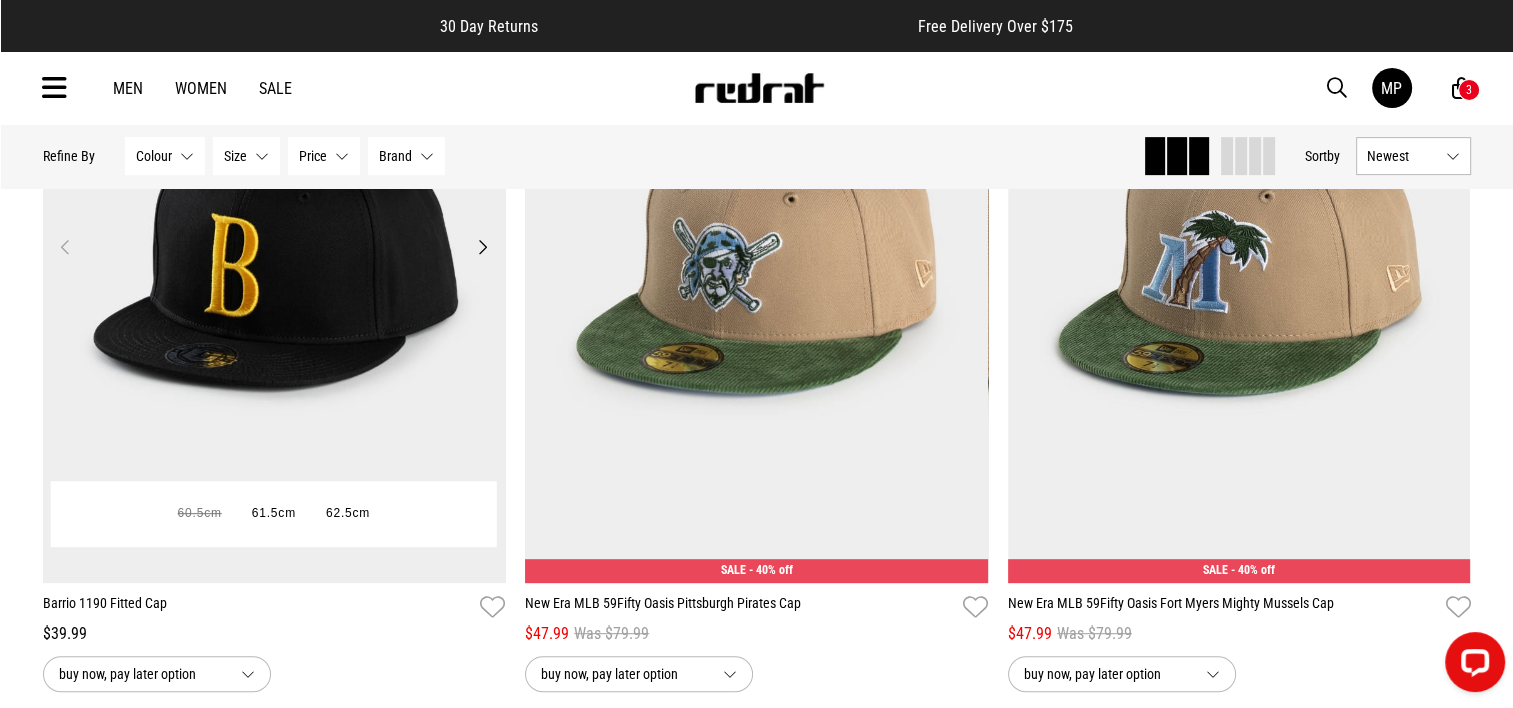 scroll, scrollTop: 8286, scrollLeft: 0, axis: vertical 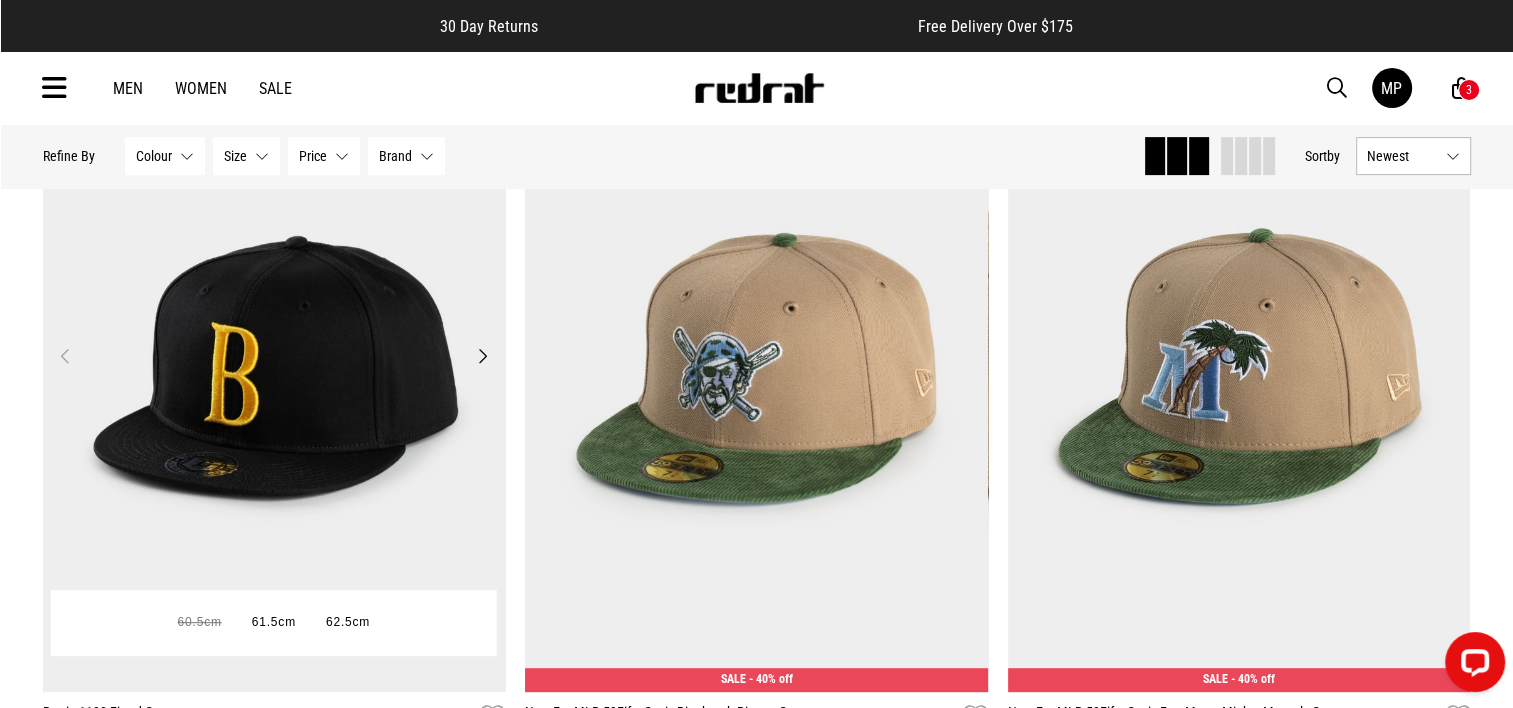 click on "Next" at bounding box center (482, 356) 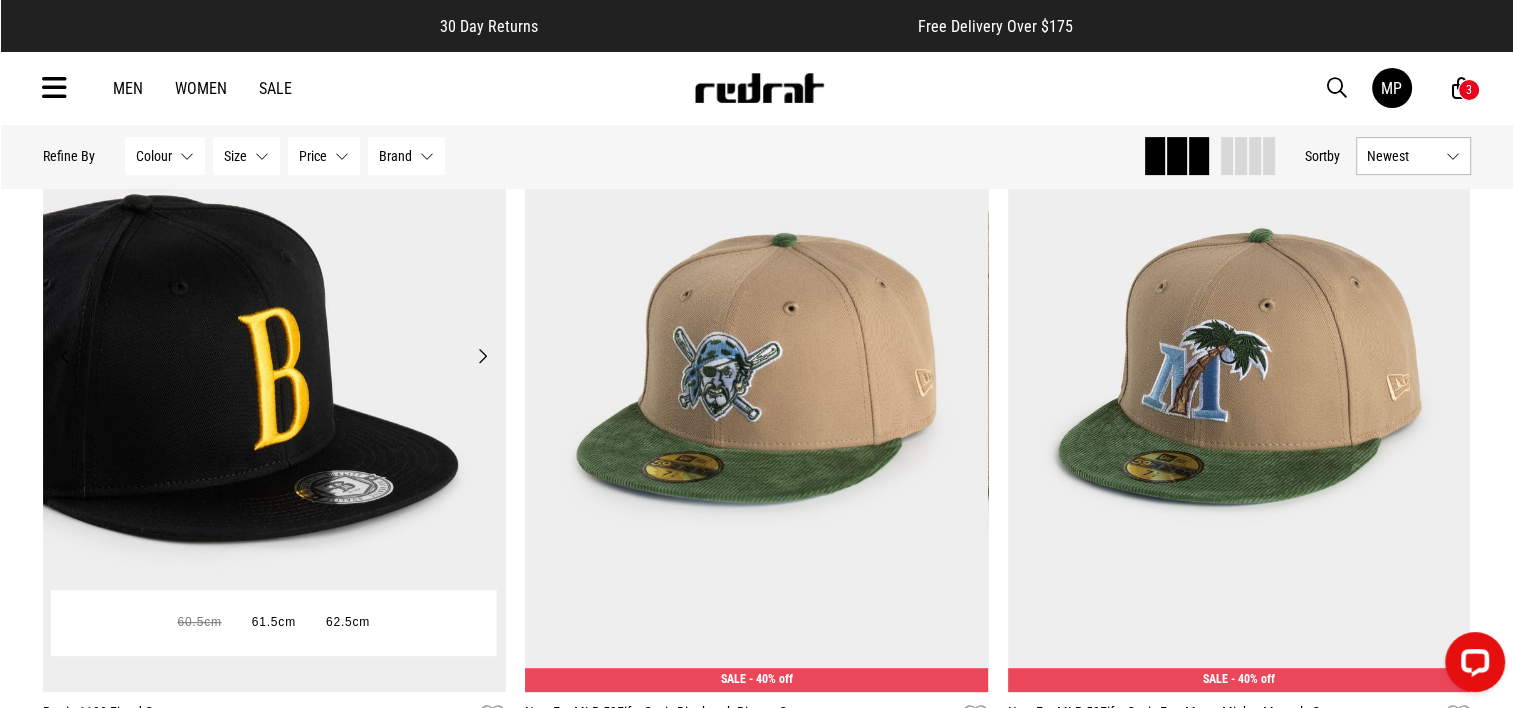 click on "Next" at bounding box center (482, 356) 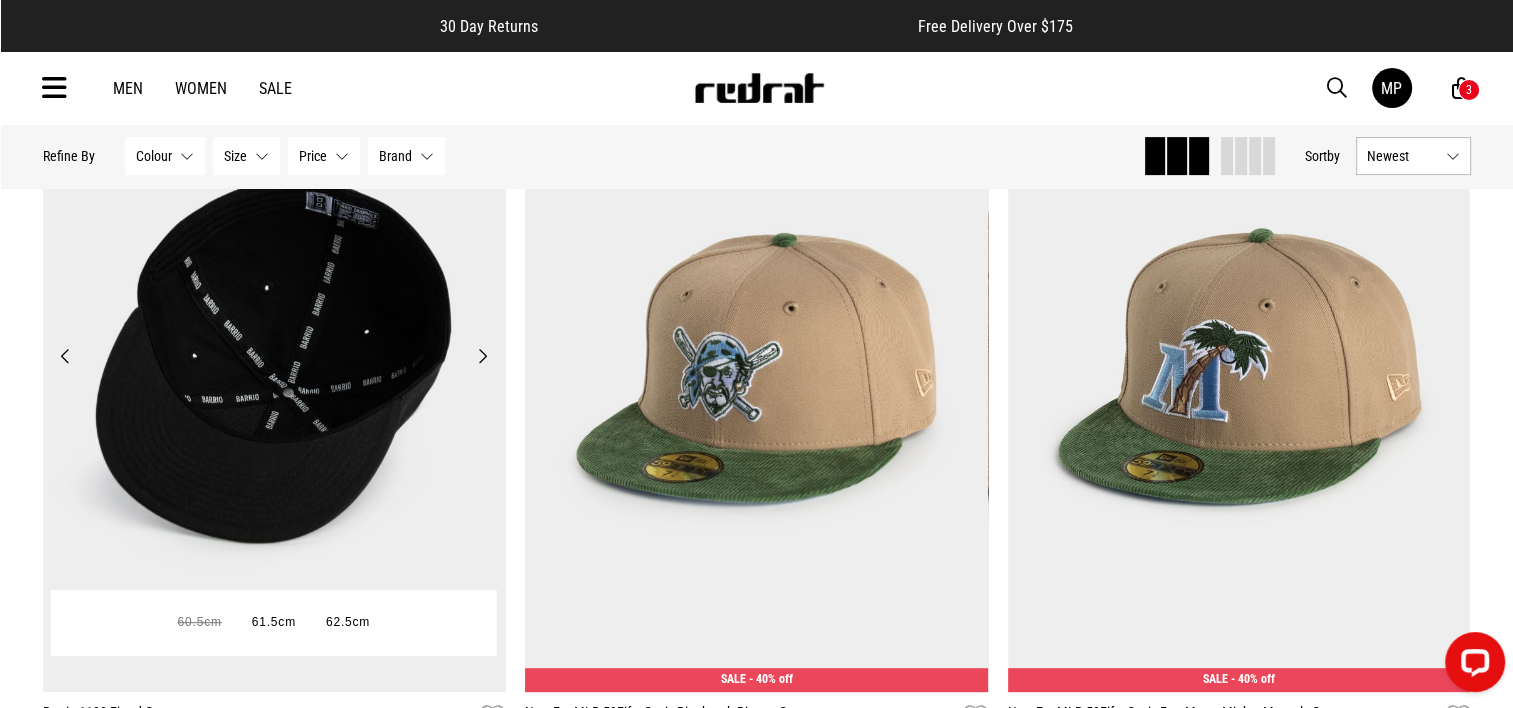 click on "Next" at bounding box center [482, 356] 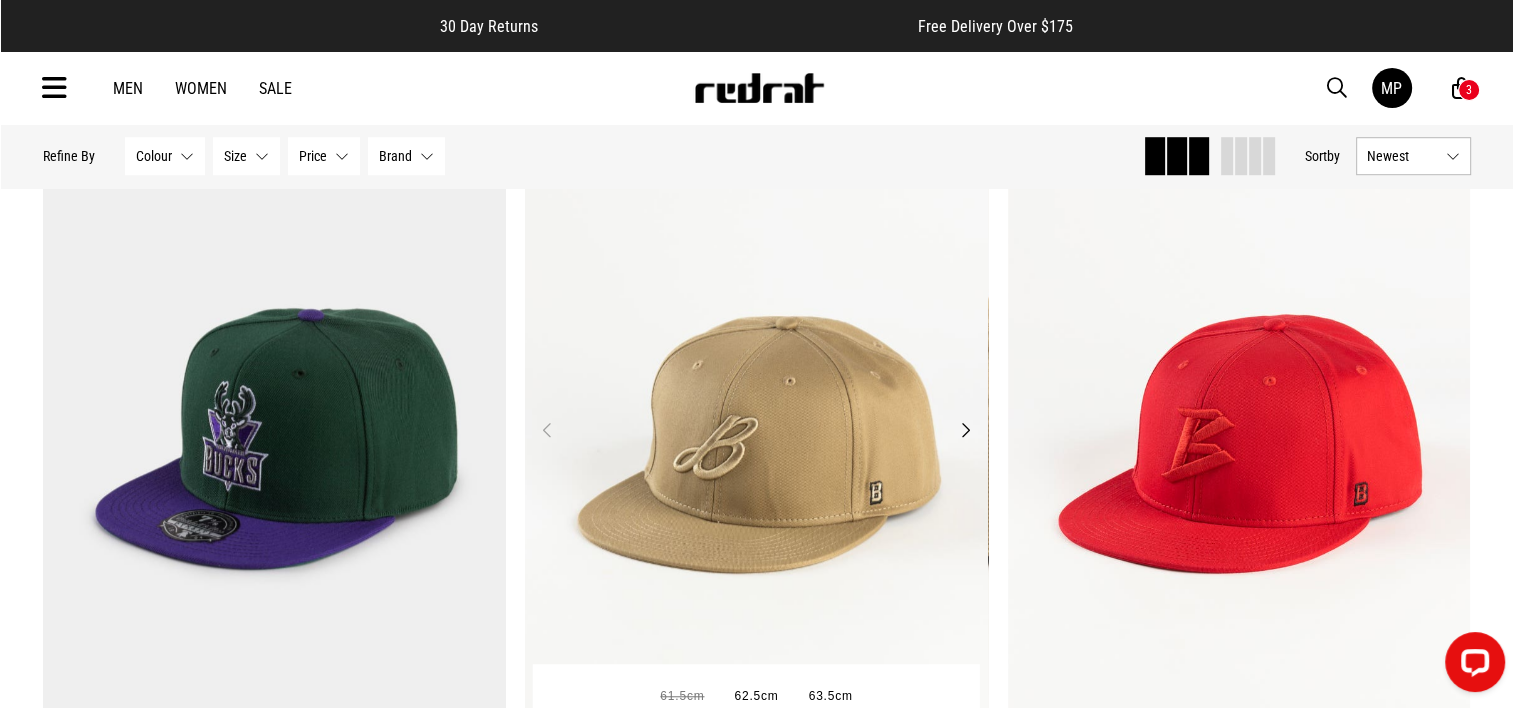 scroll, scrollTop: 8986, scrollLeft: 0, axis: vertical 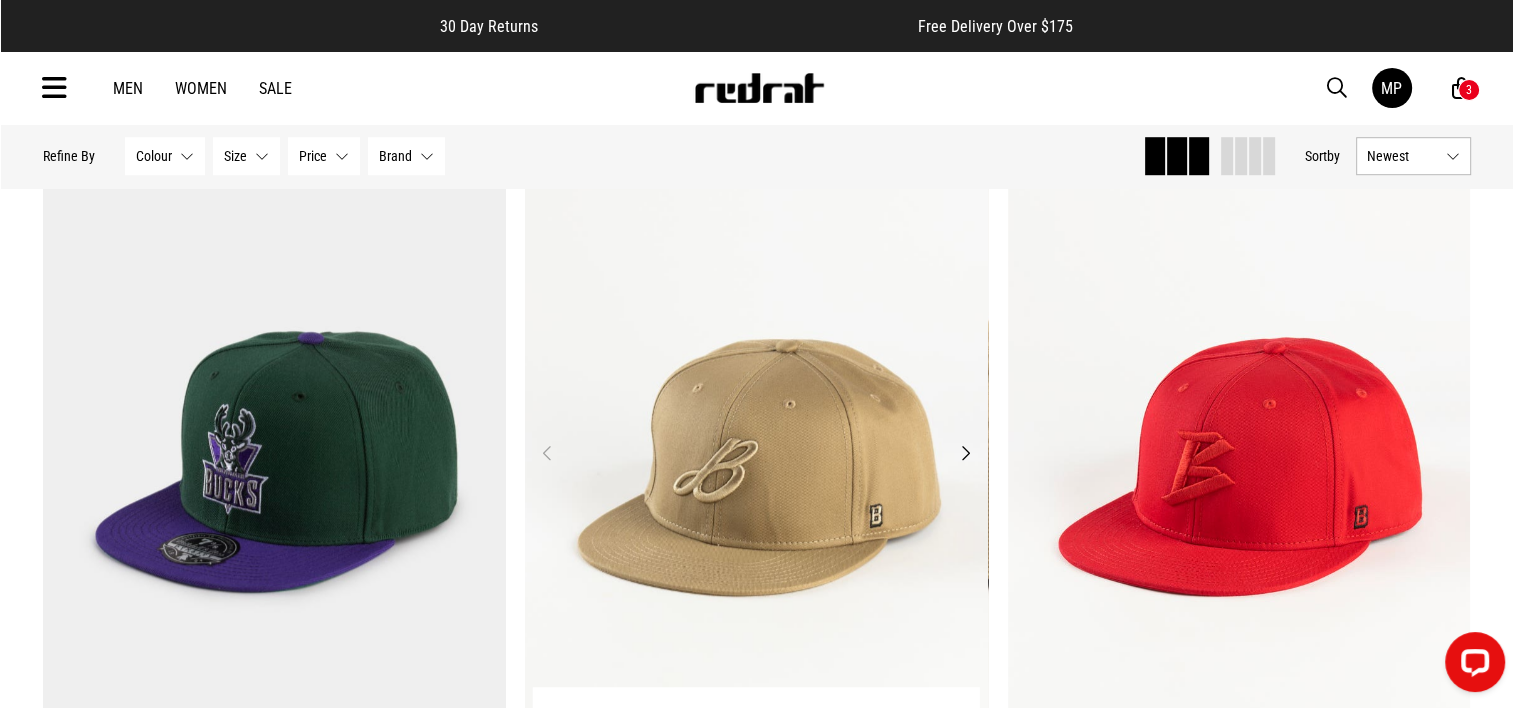 click on "Next" at bounding box center (965, 453) 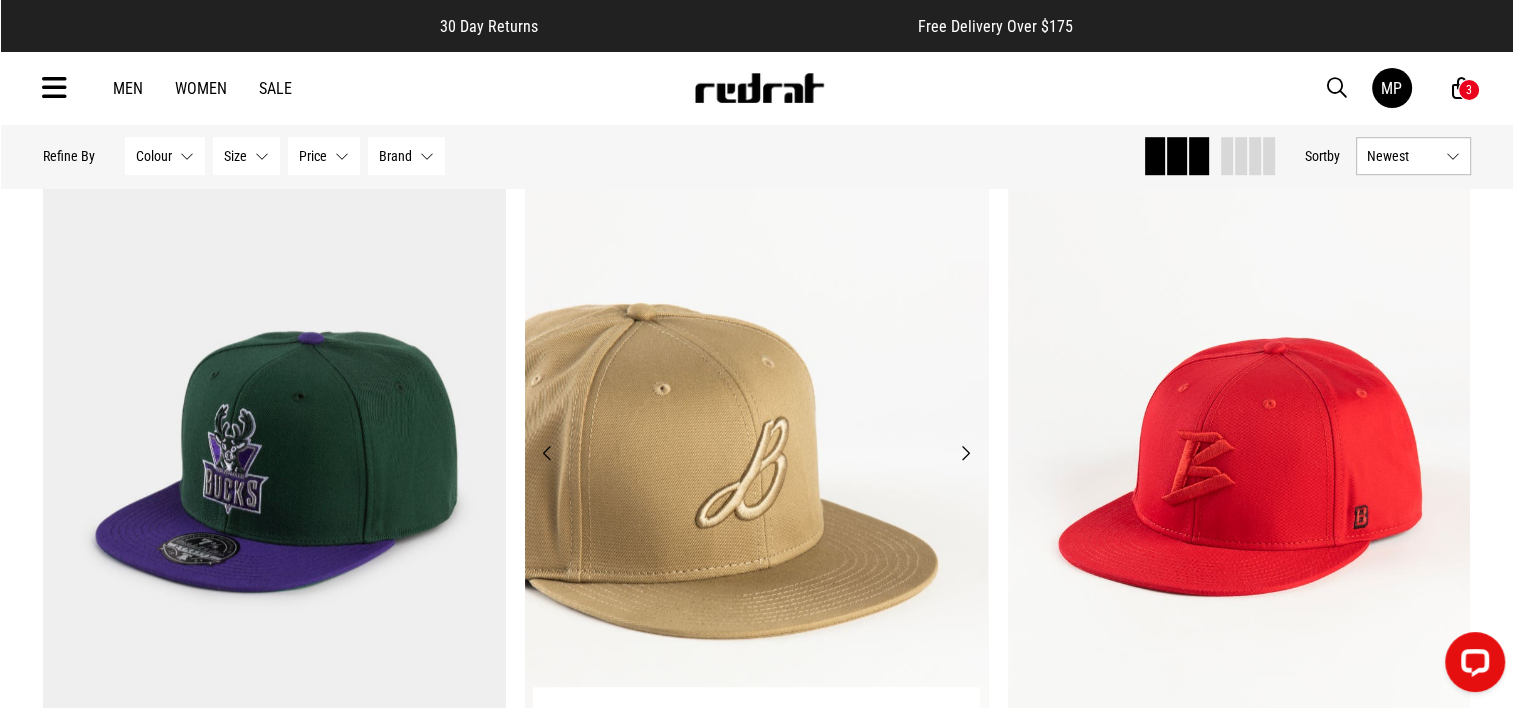 click on "Next" at bounding box center [965, 453] 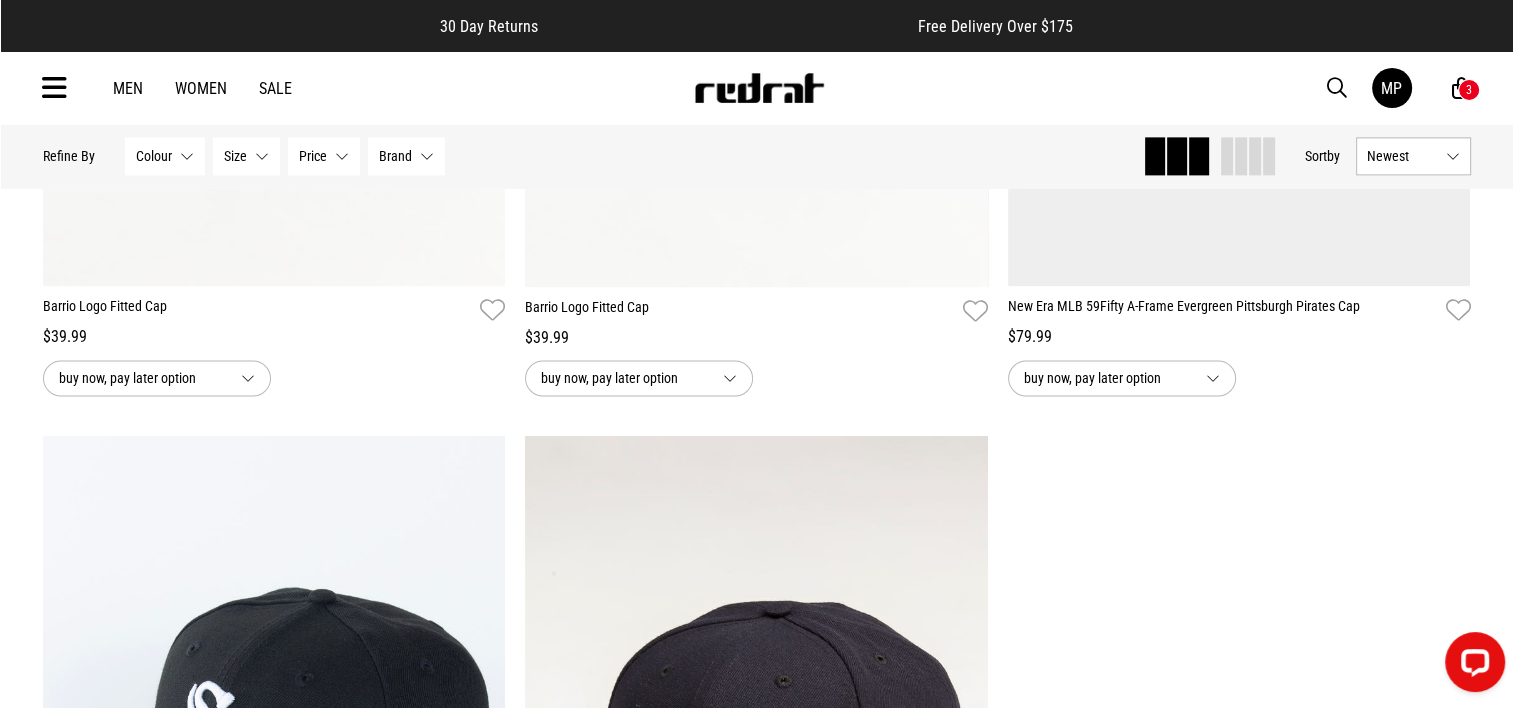 scroll, scrollTop: 9786, scrollLeft: 0, axis: vertical 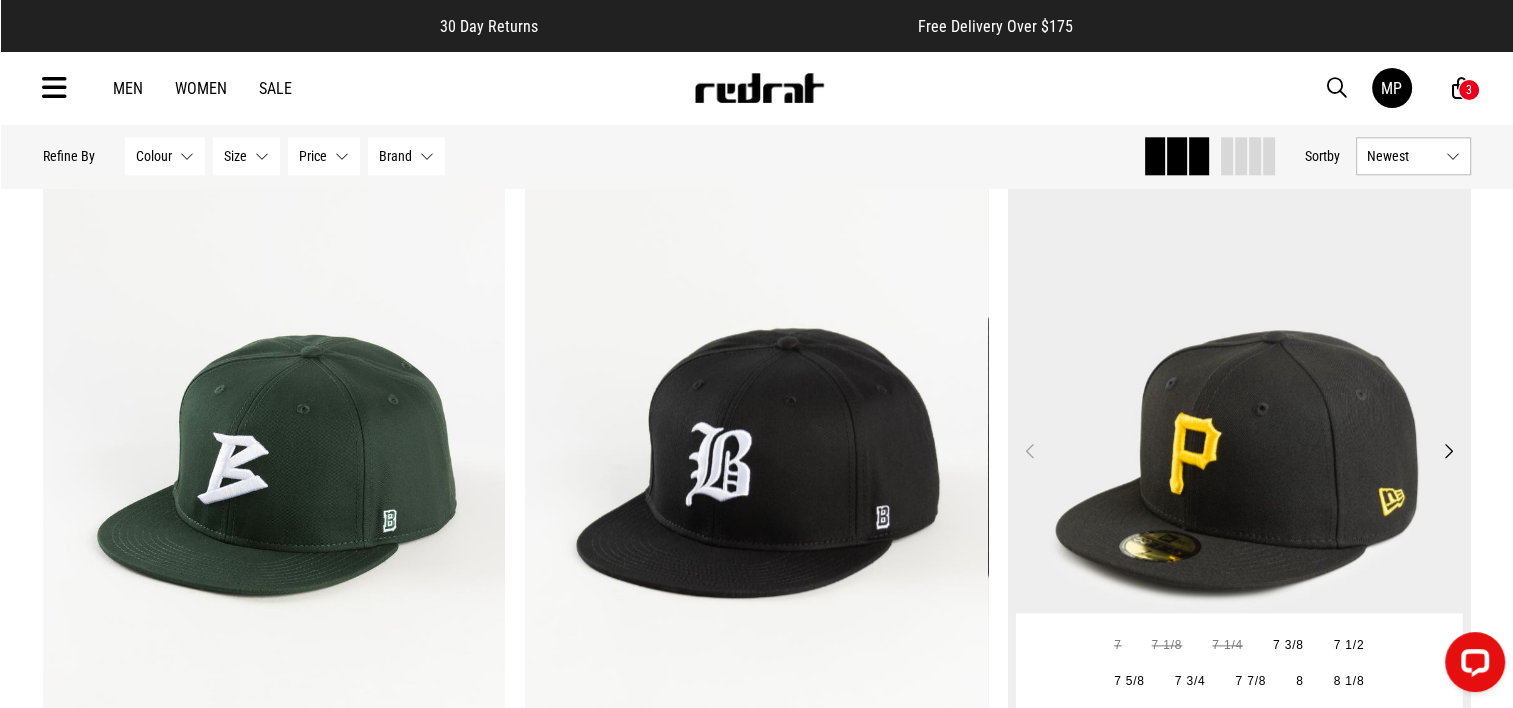 click on "Next" at bounding box center [1447, 451] 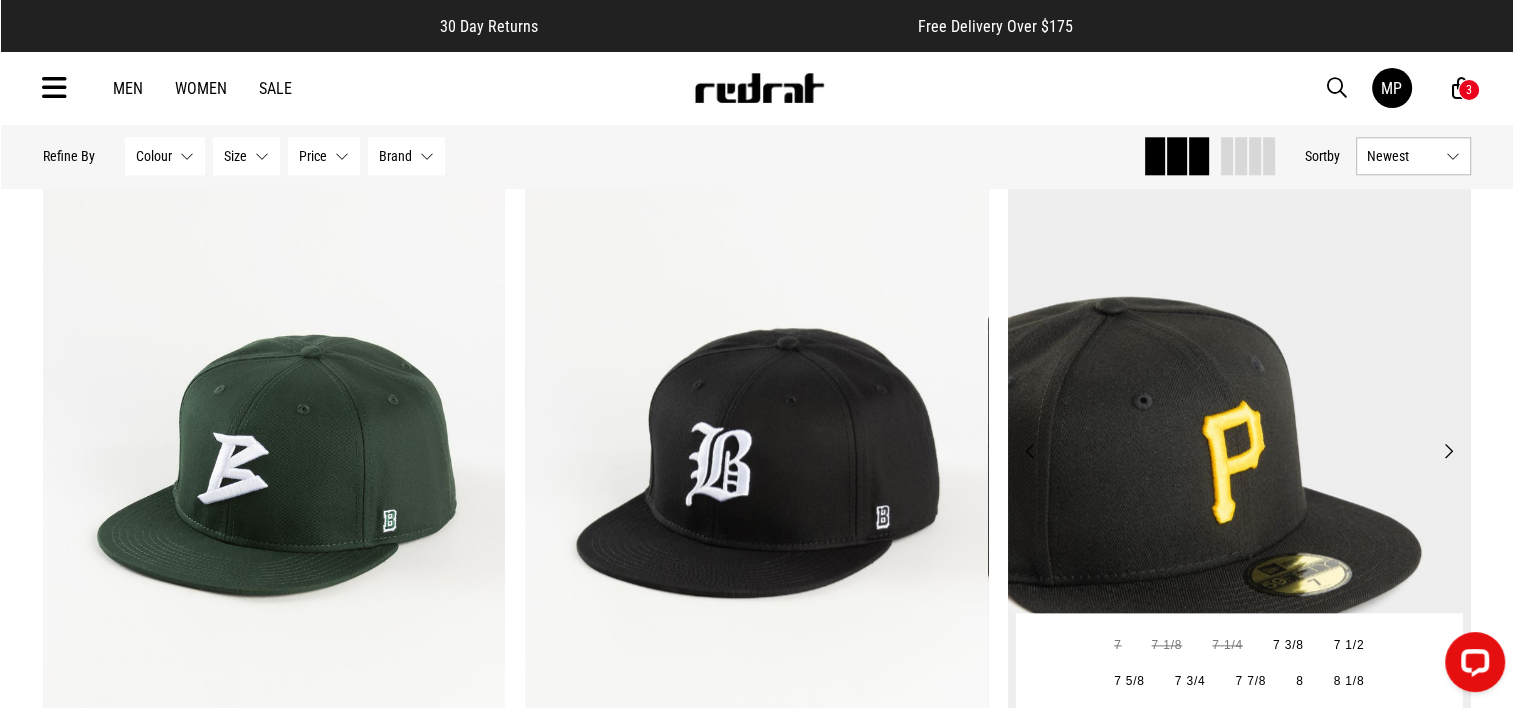 click on "Next" at bounding box center (1447, 451) 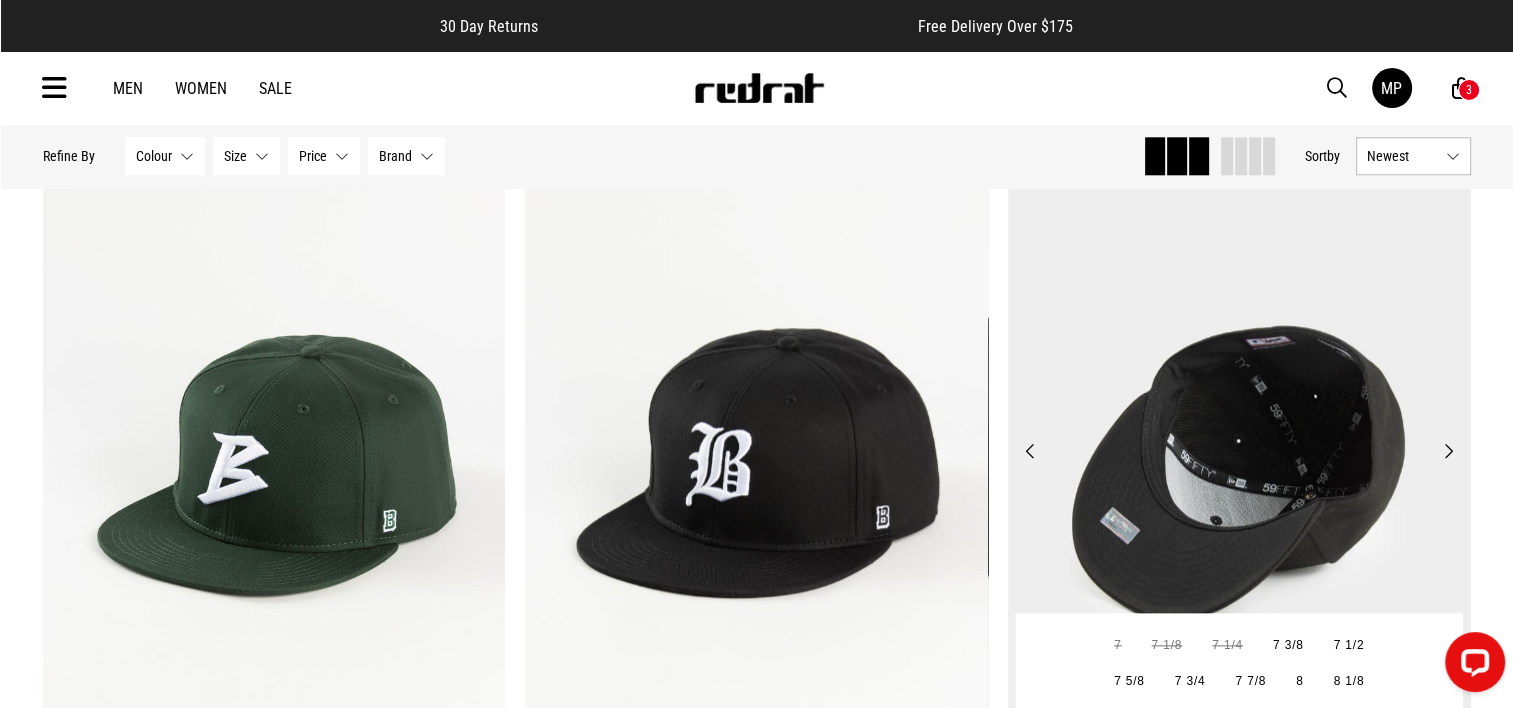 click on "Next" at bounding box center [1447, 451] 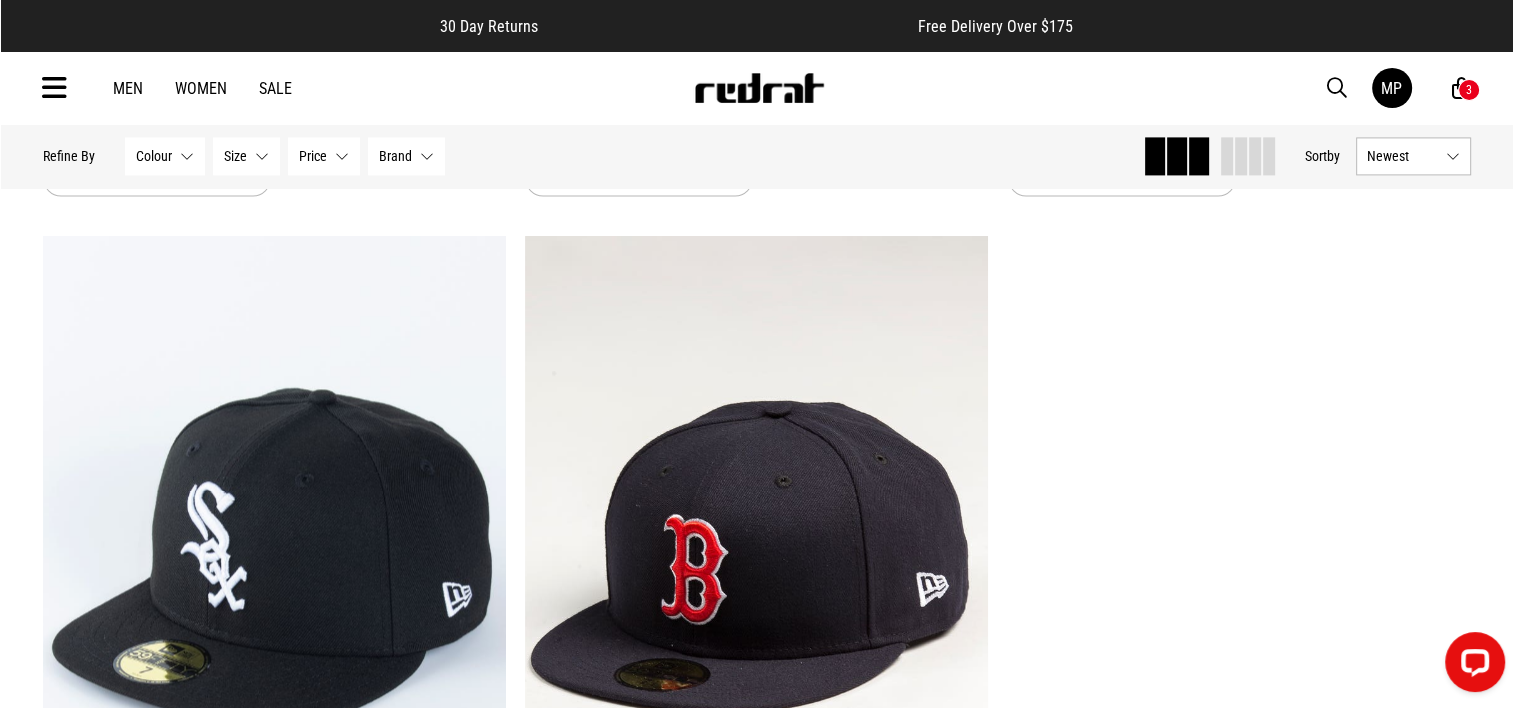 scroll, scrollTop: 10686, scrollLeft: 0, axis: vertical 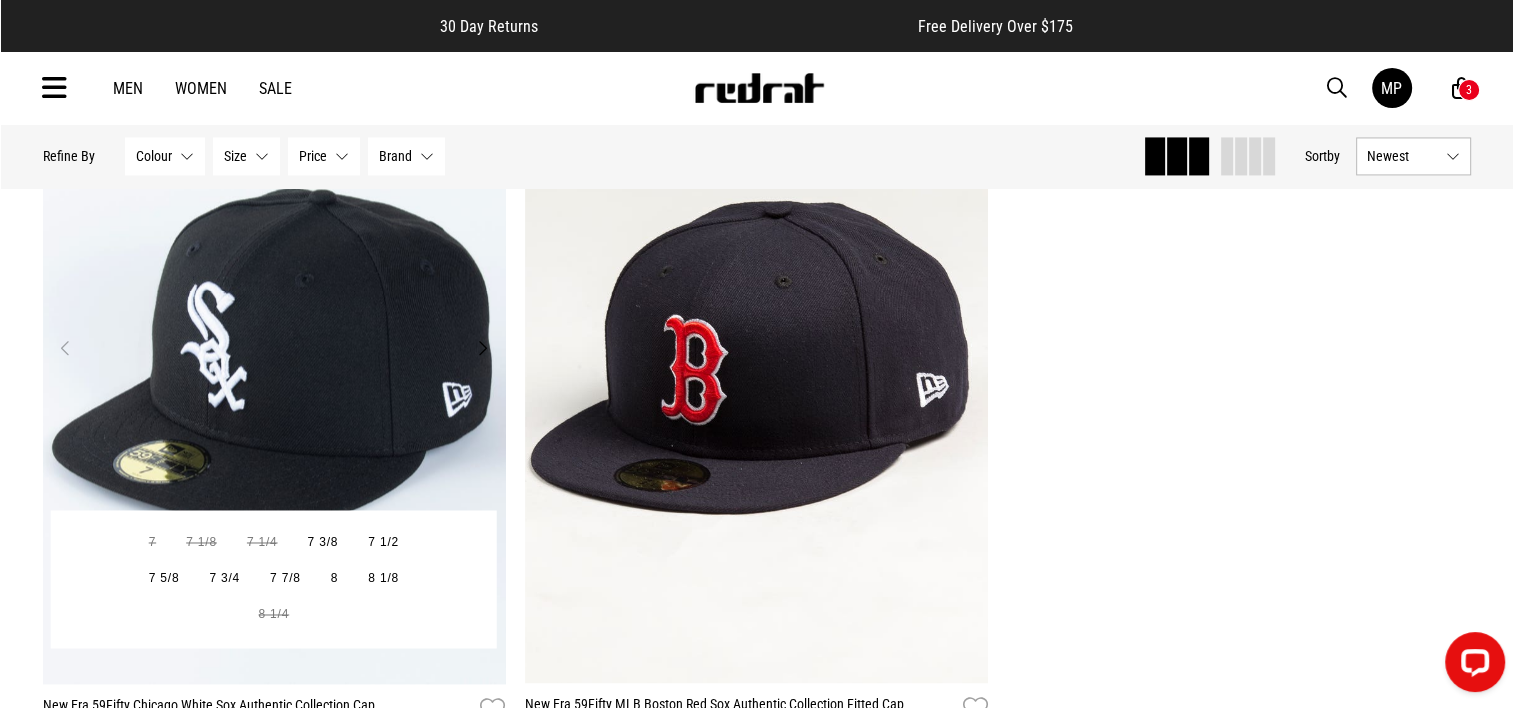click on "Next" at bounding box center [482, 348] 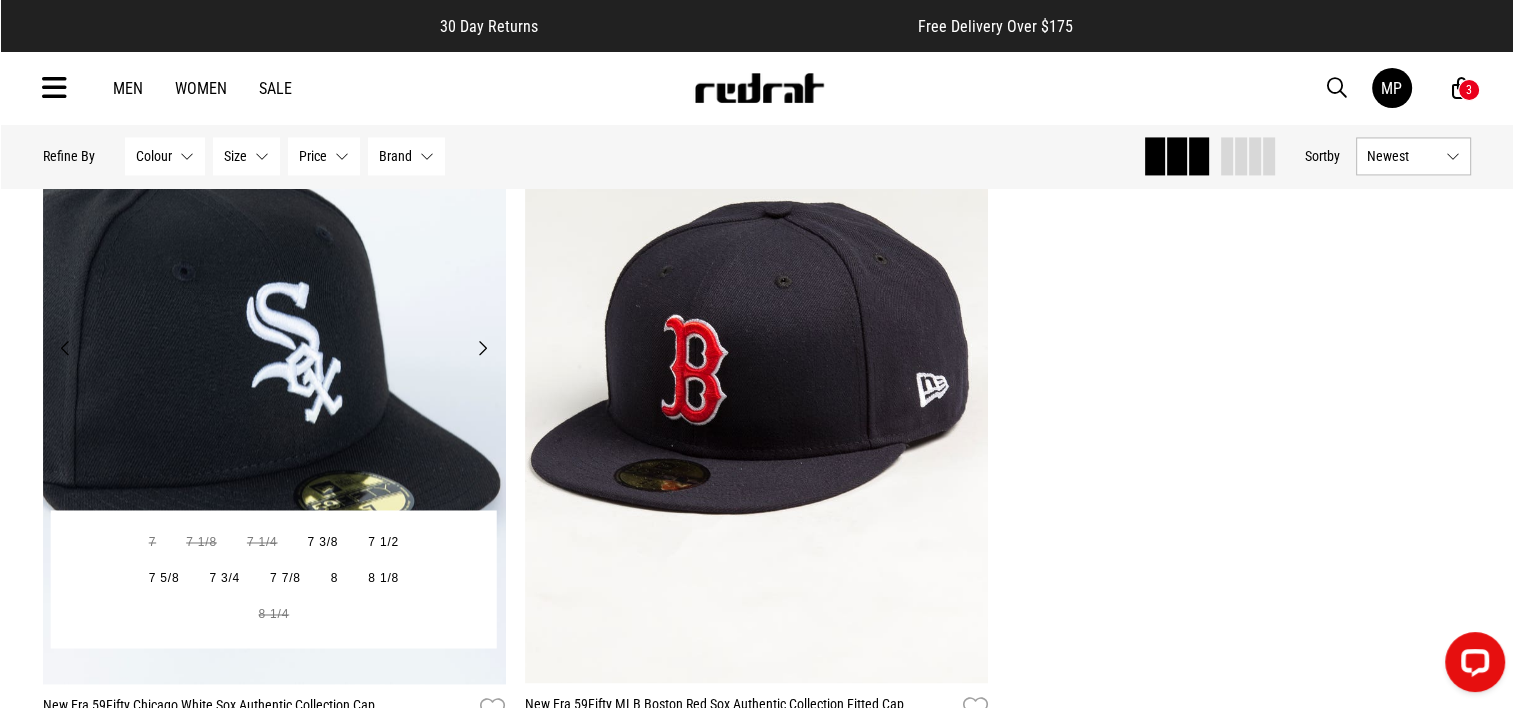 click on "Next" at bounding box center (482, 348) 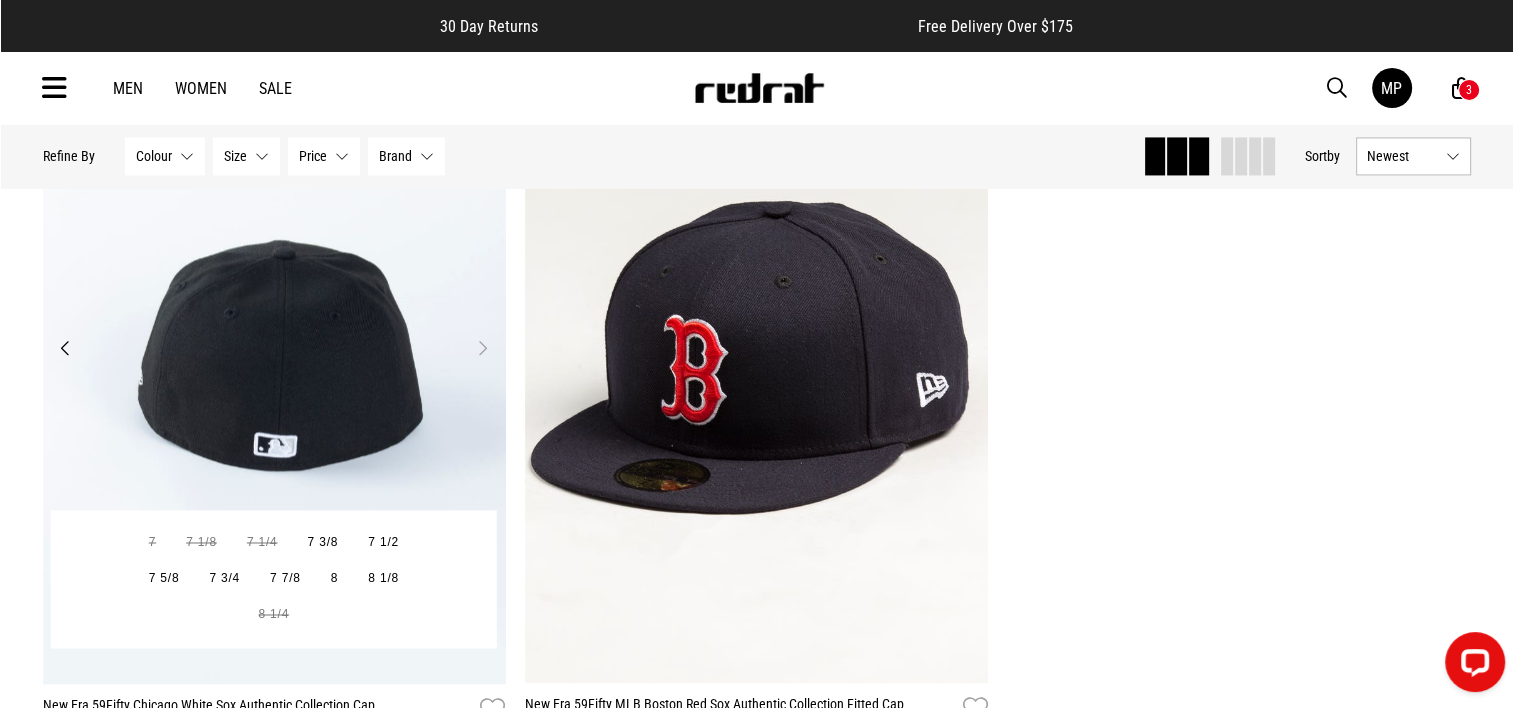 click on "Next" at bounding box center (482, 348) 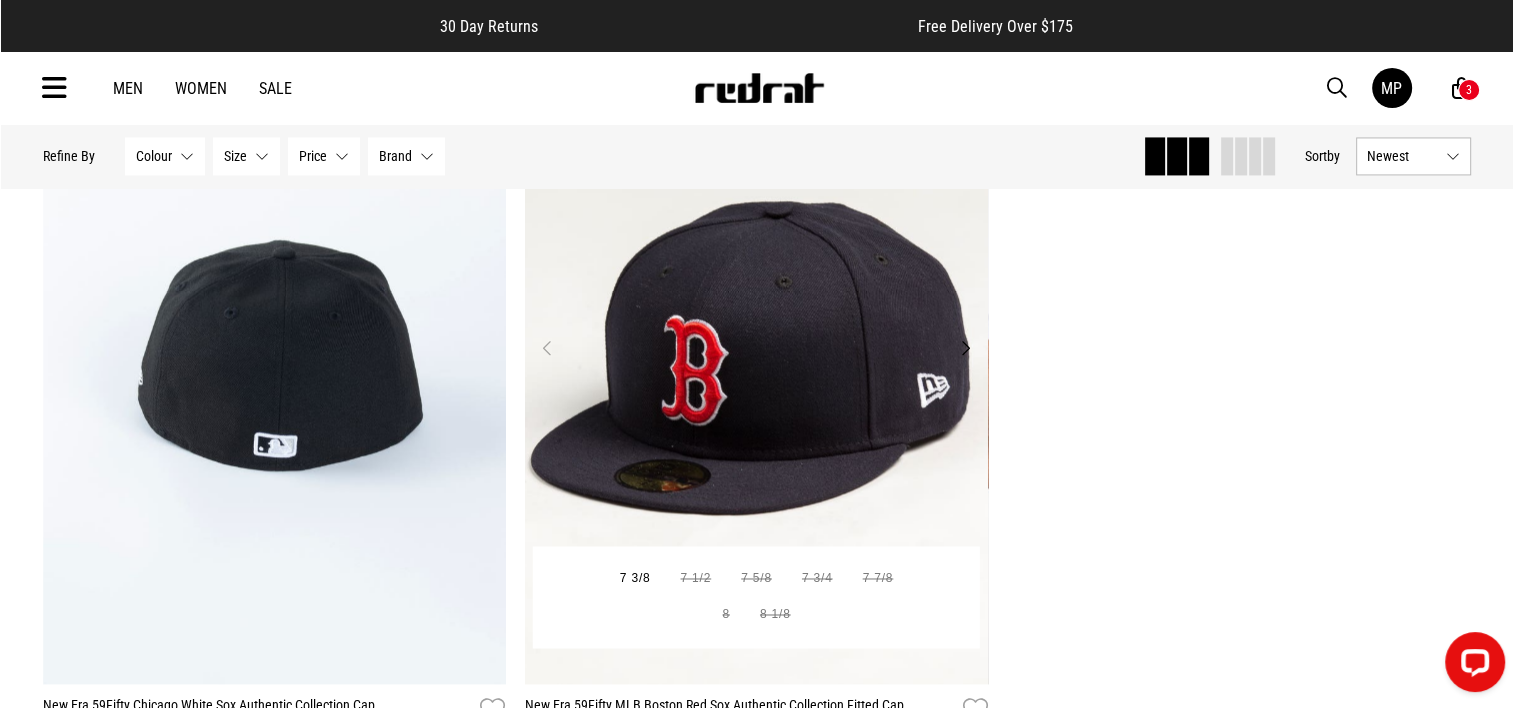 click on "Next" at bounding box center (965, 348) 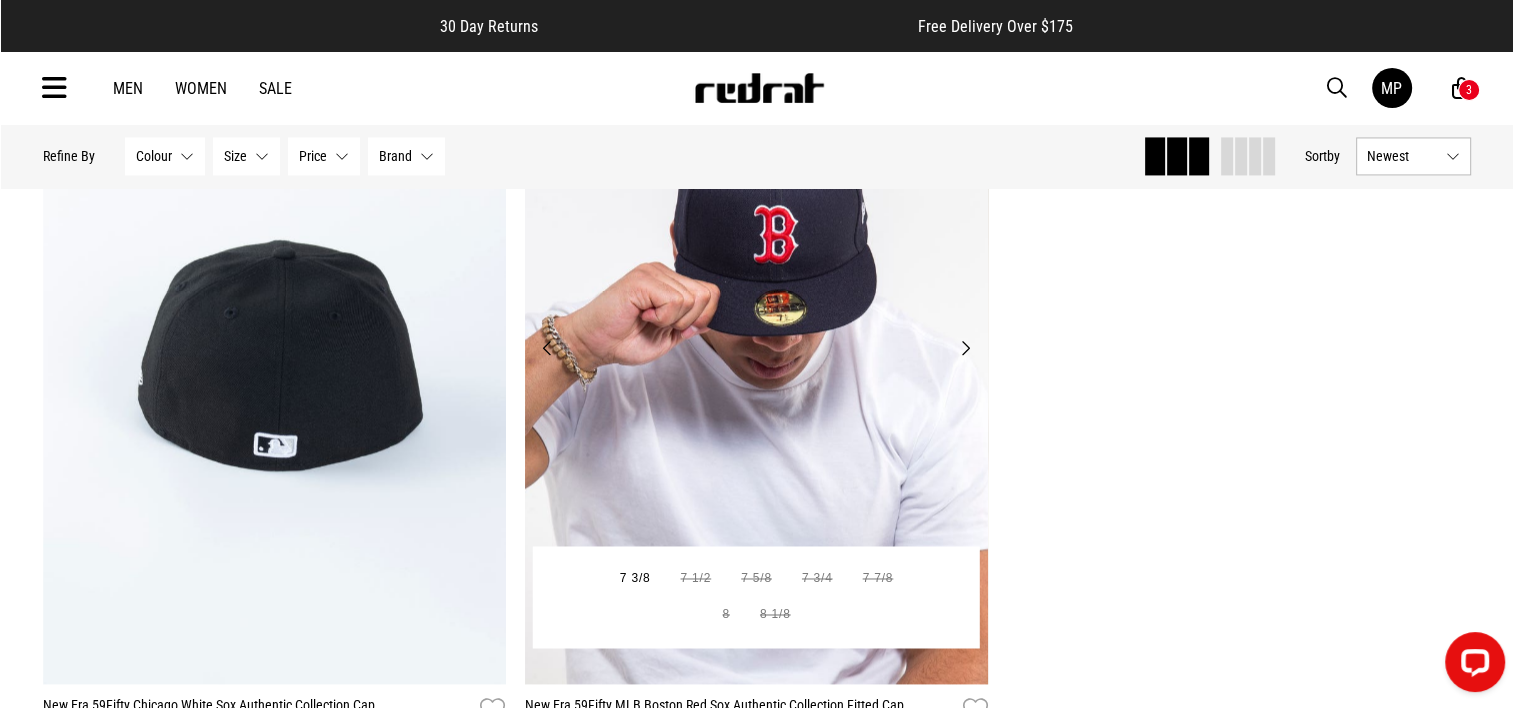 click on "Next" at bounding box center [965, 348] 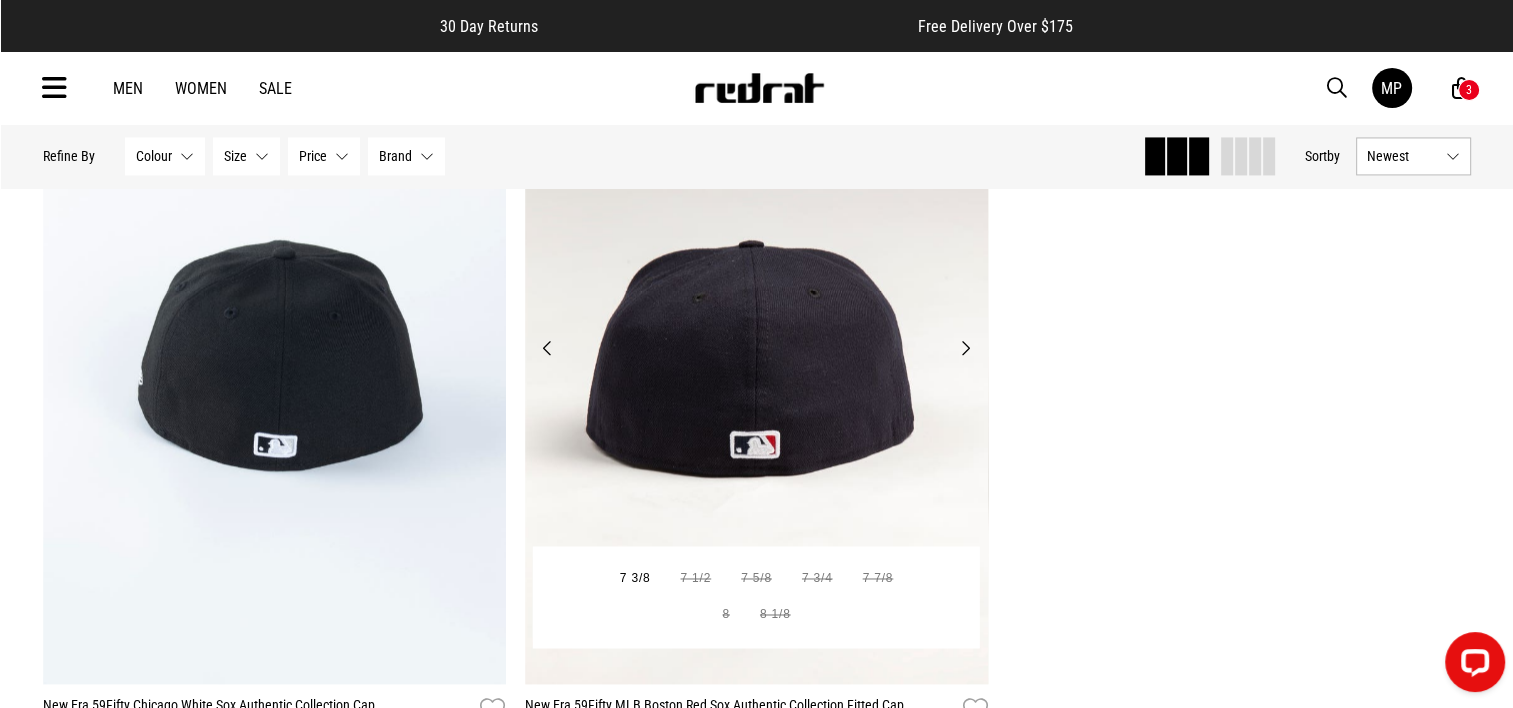 click on "Next" at bounding box center [965, 348] 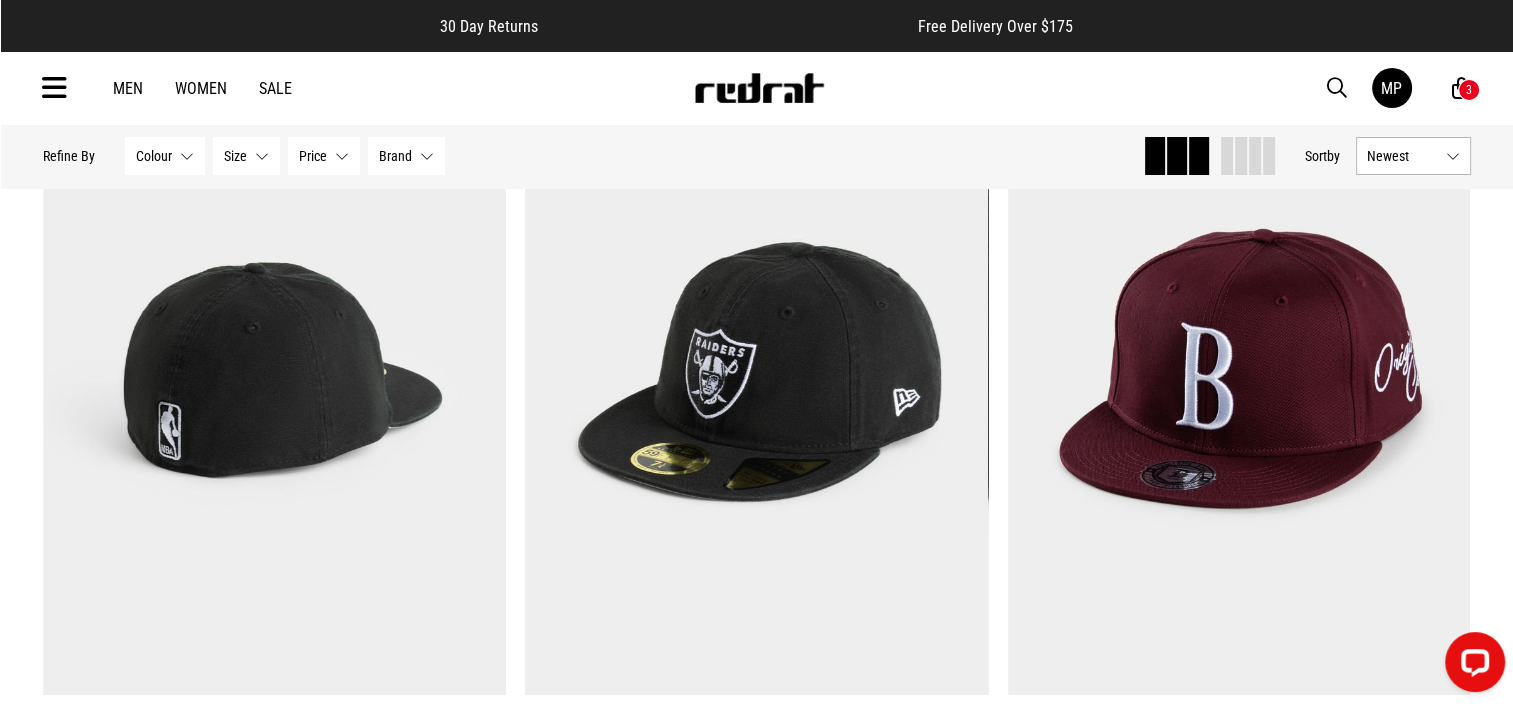 scroll, scrollTop: 7386, scrollLeft: 0, axis: vertical 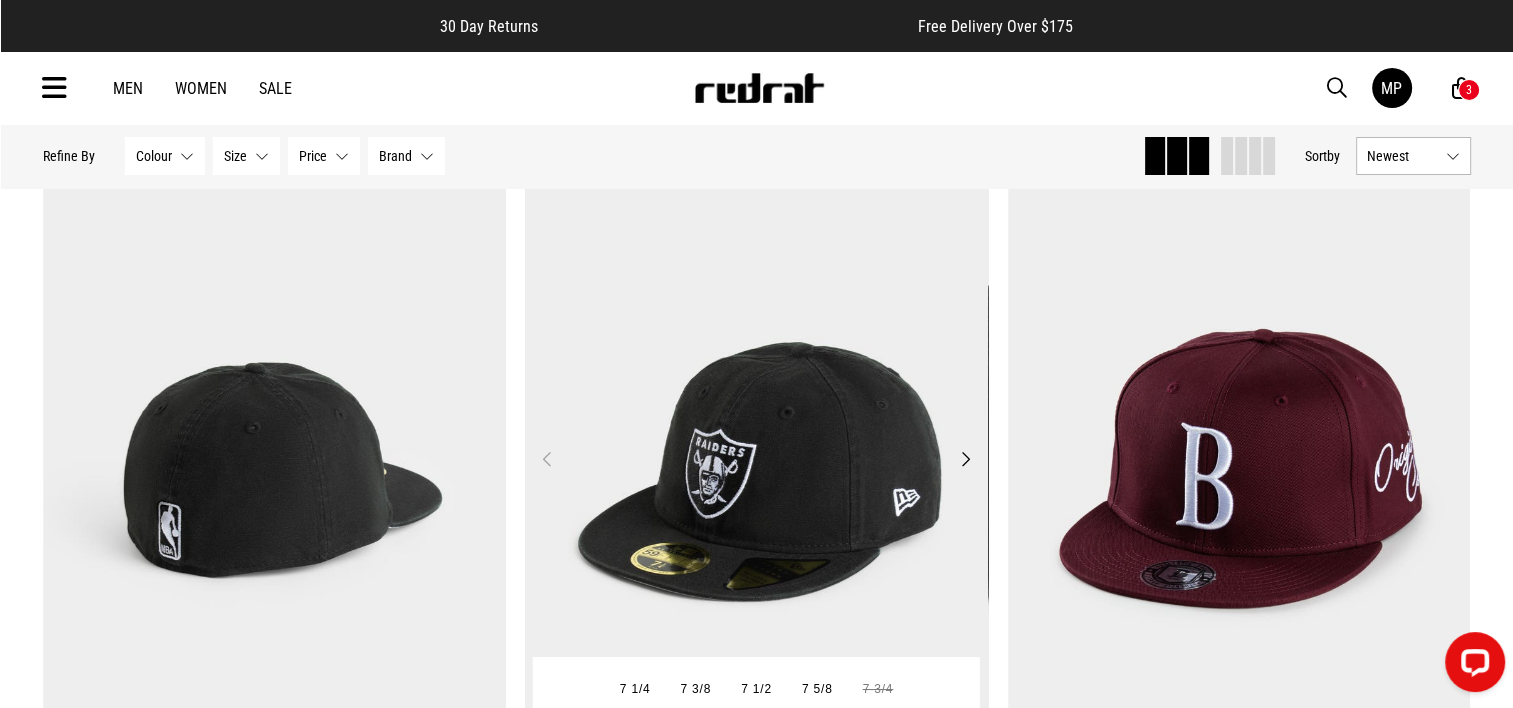 click on "Next" at bounding box center [965, 459] 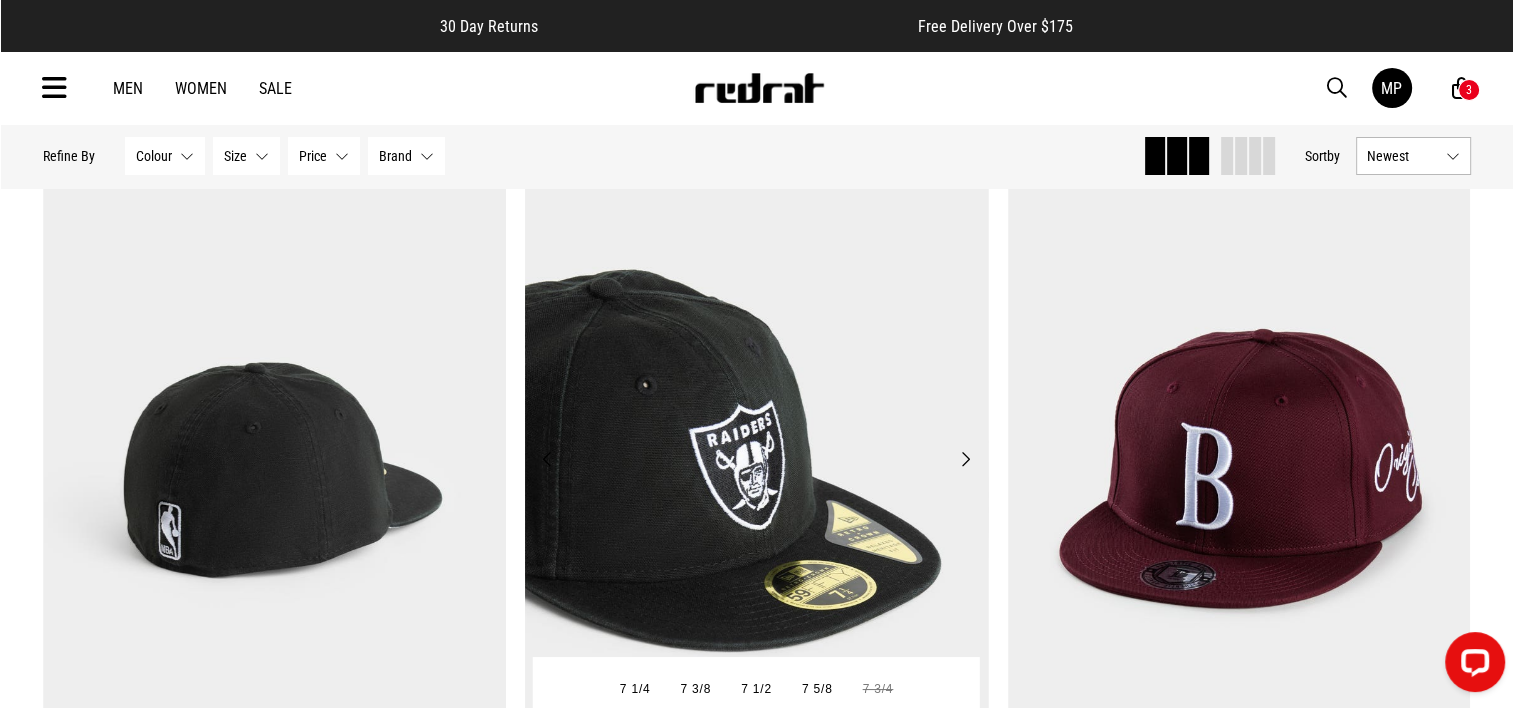 click on "Next" at bounding box center (965, 459) 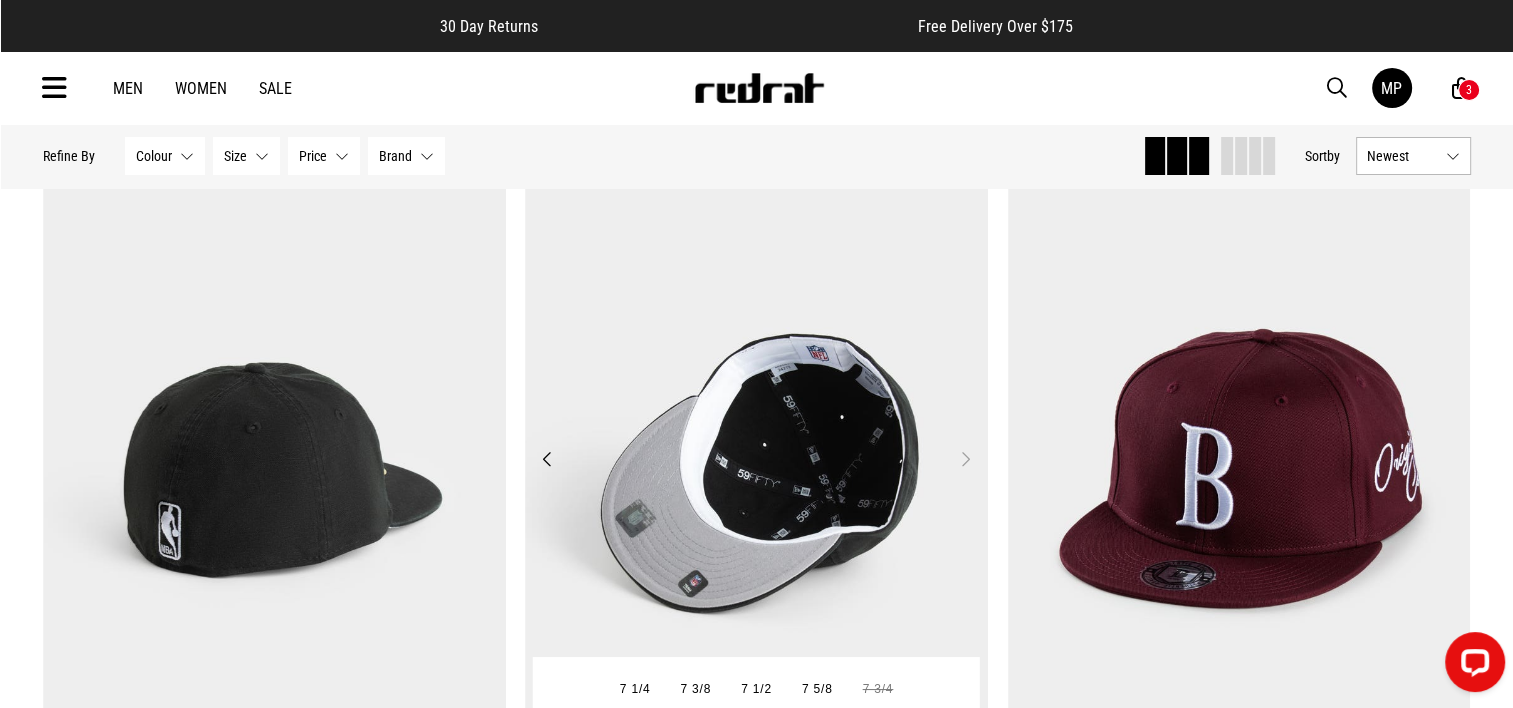 click on "Next" at bounding box center [965, 459] 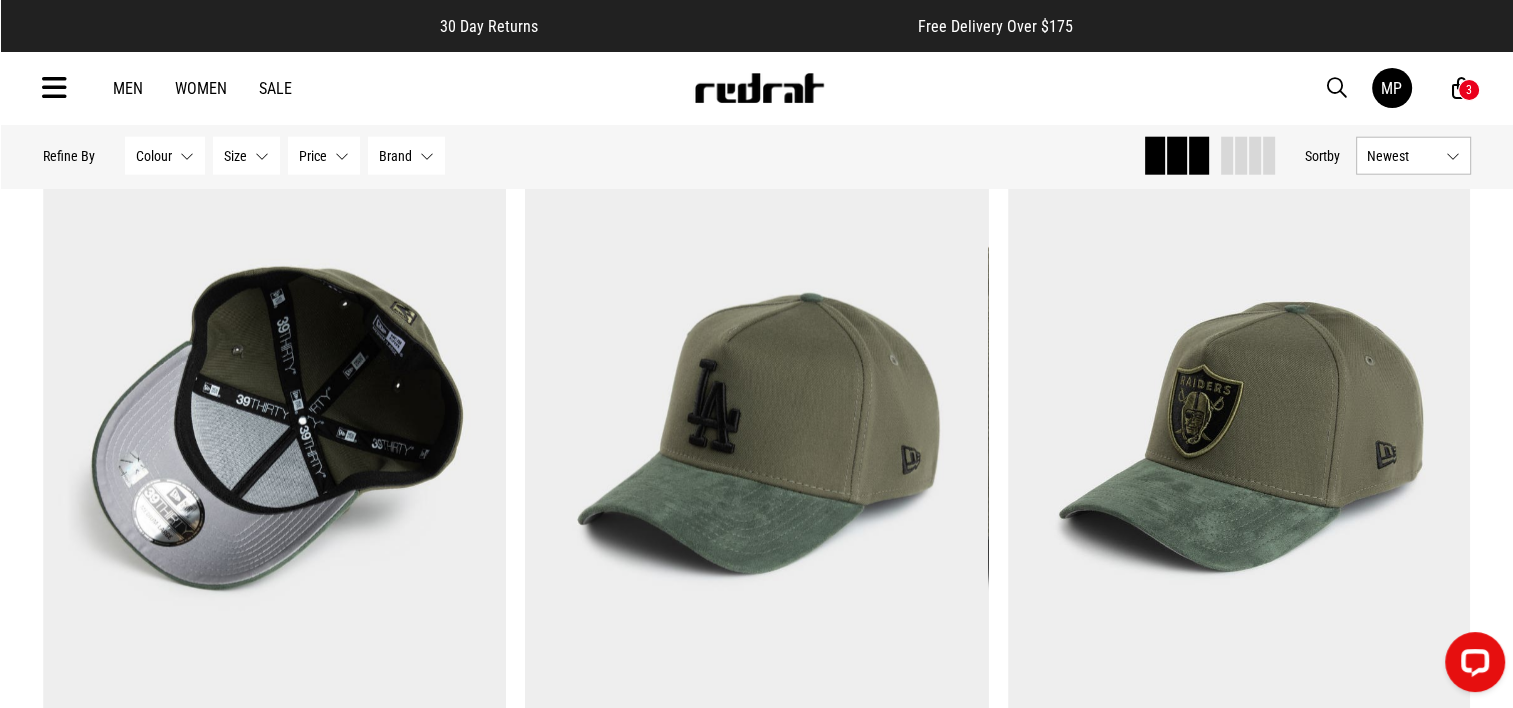 scroll, scrollTop: 5086, scrollLeft: 0, axis: vertical 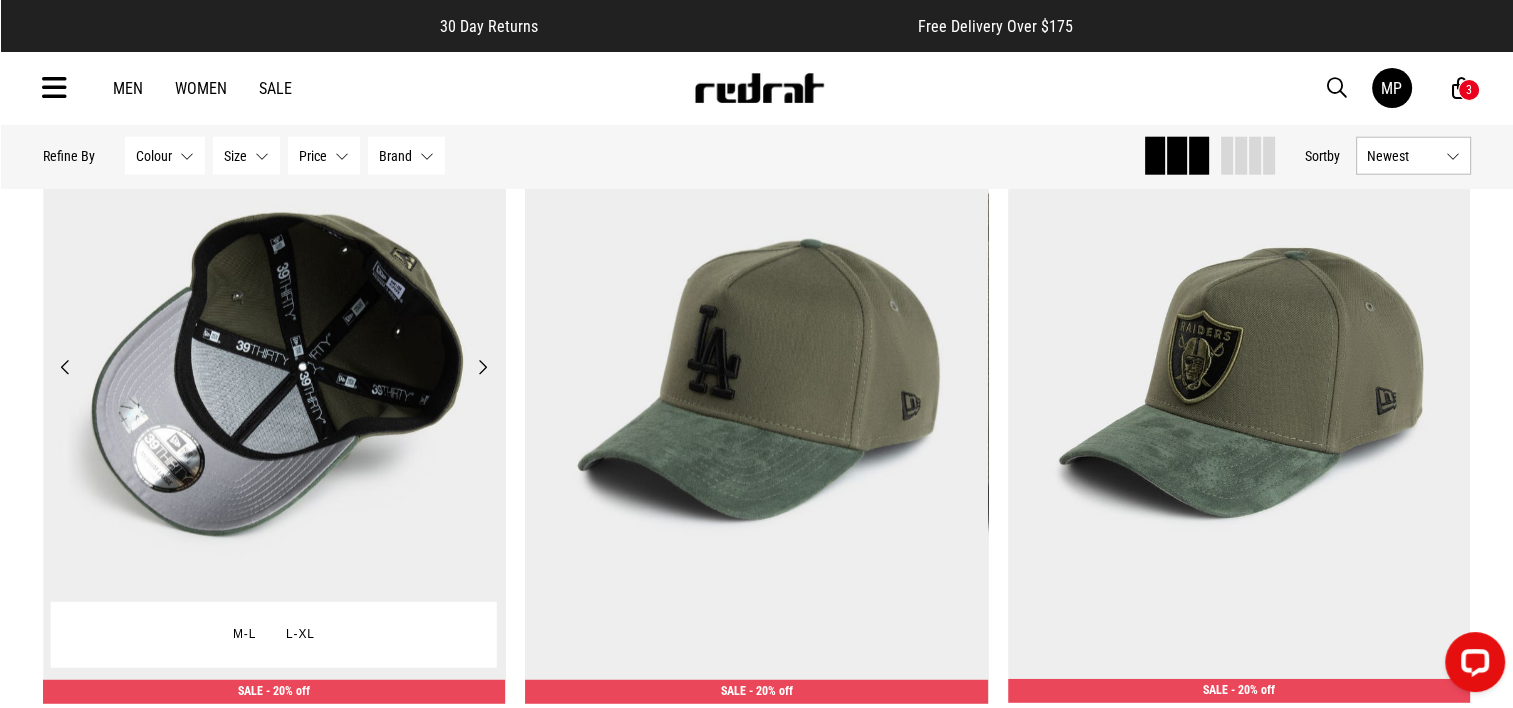 click on "Next" at bounding box center [482, 367] 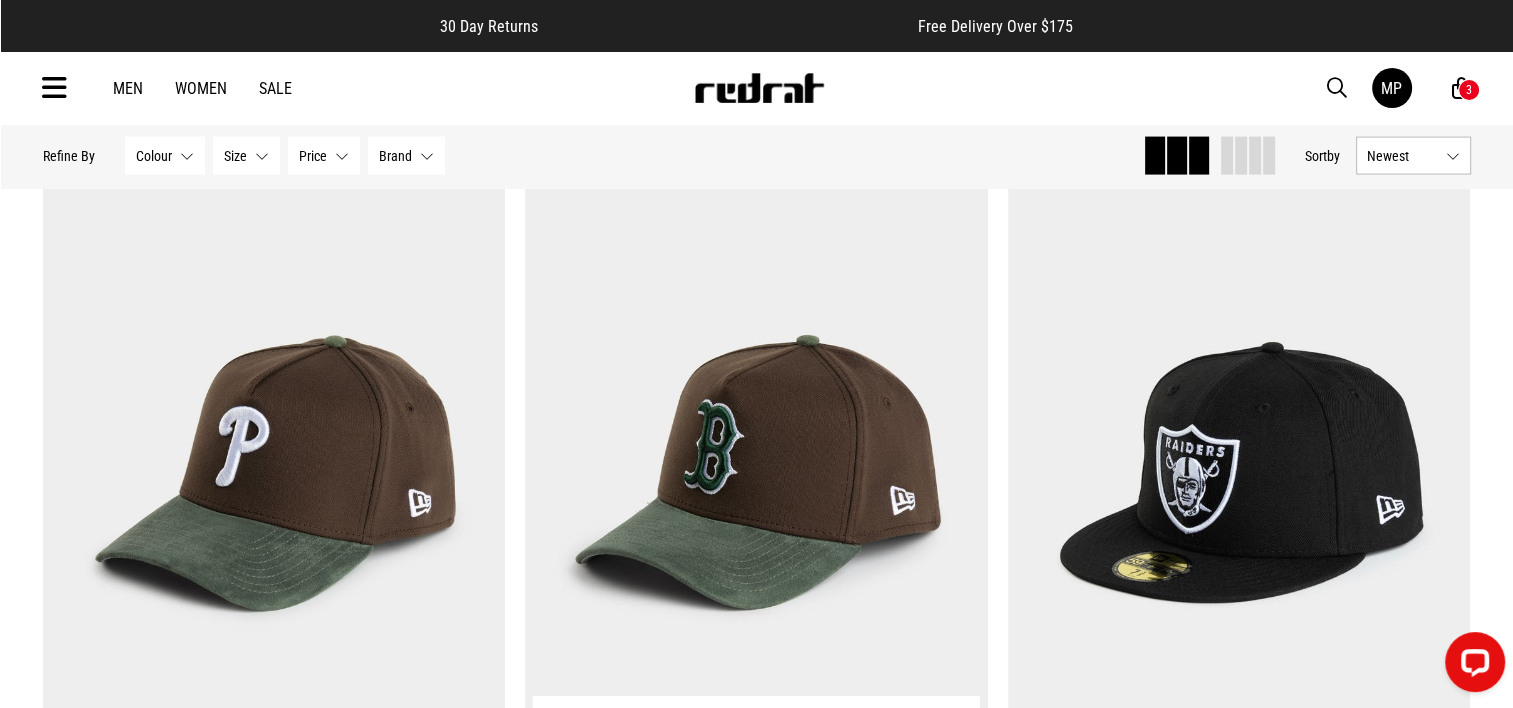scroll, scrollTop: 4186, scrollLeft: 0, axis: vertical 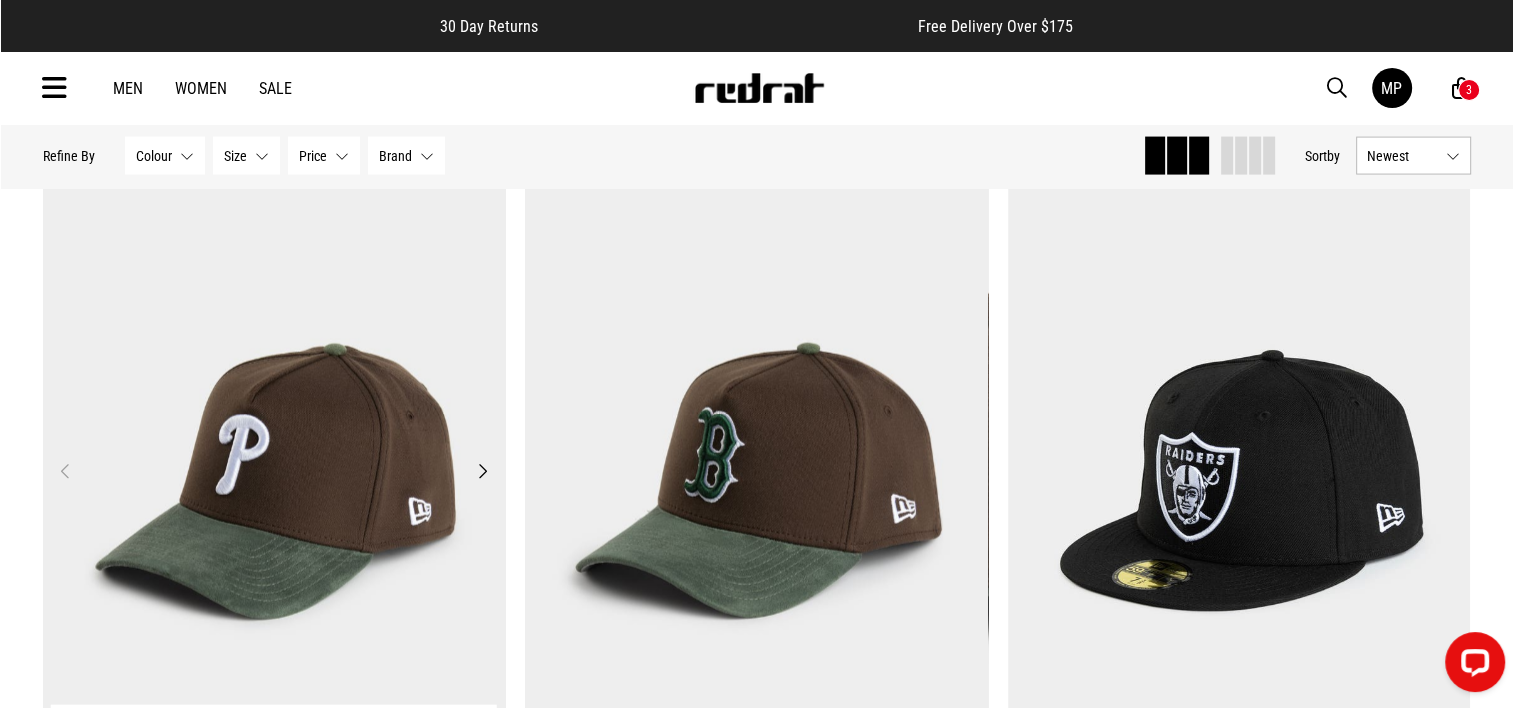click on "Next" at bounding box center (482, 471) 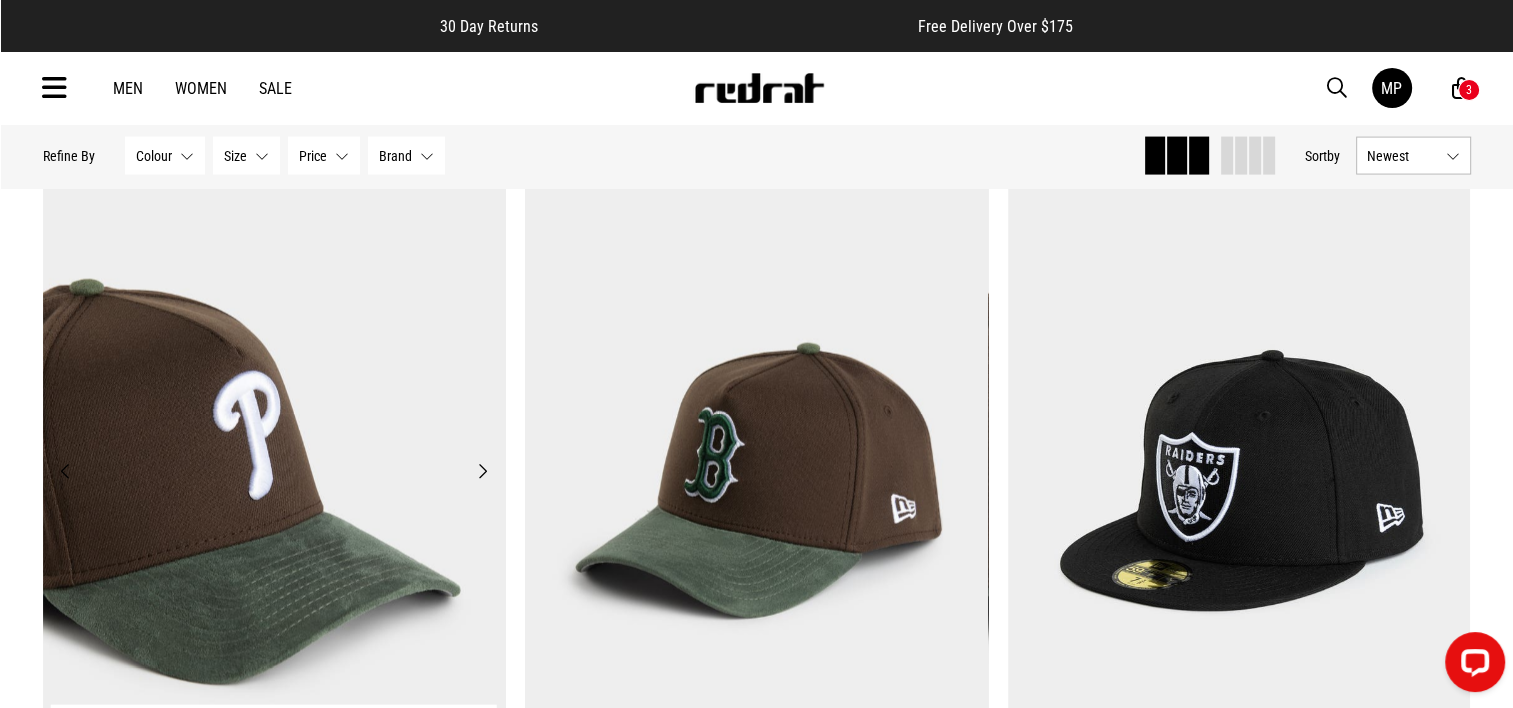 click on "Next" at bounding box center (482, 471) 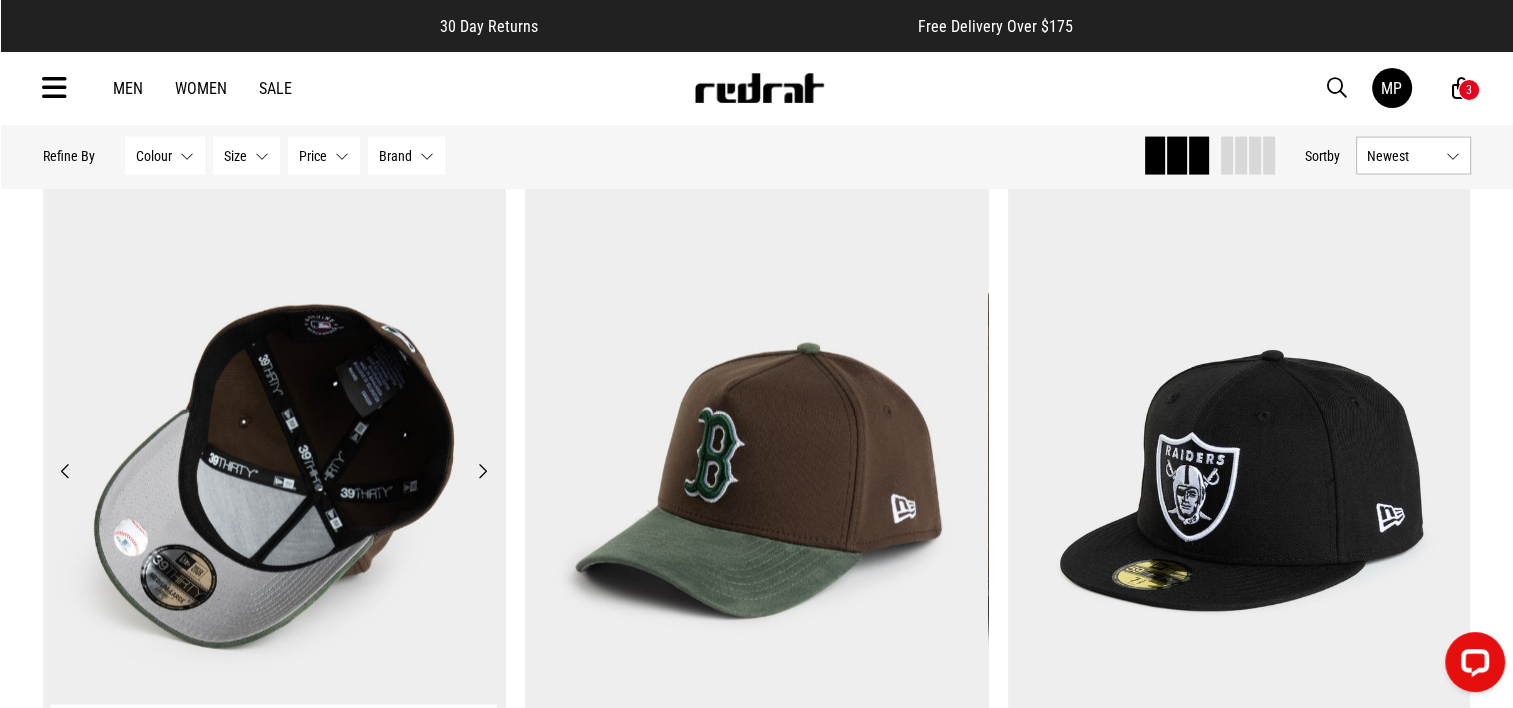 click on "Next" at bounding box center (482, 471) 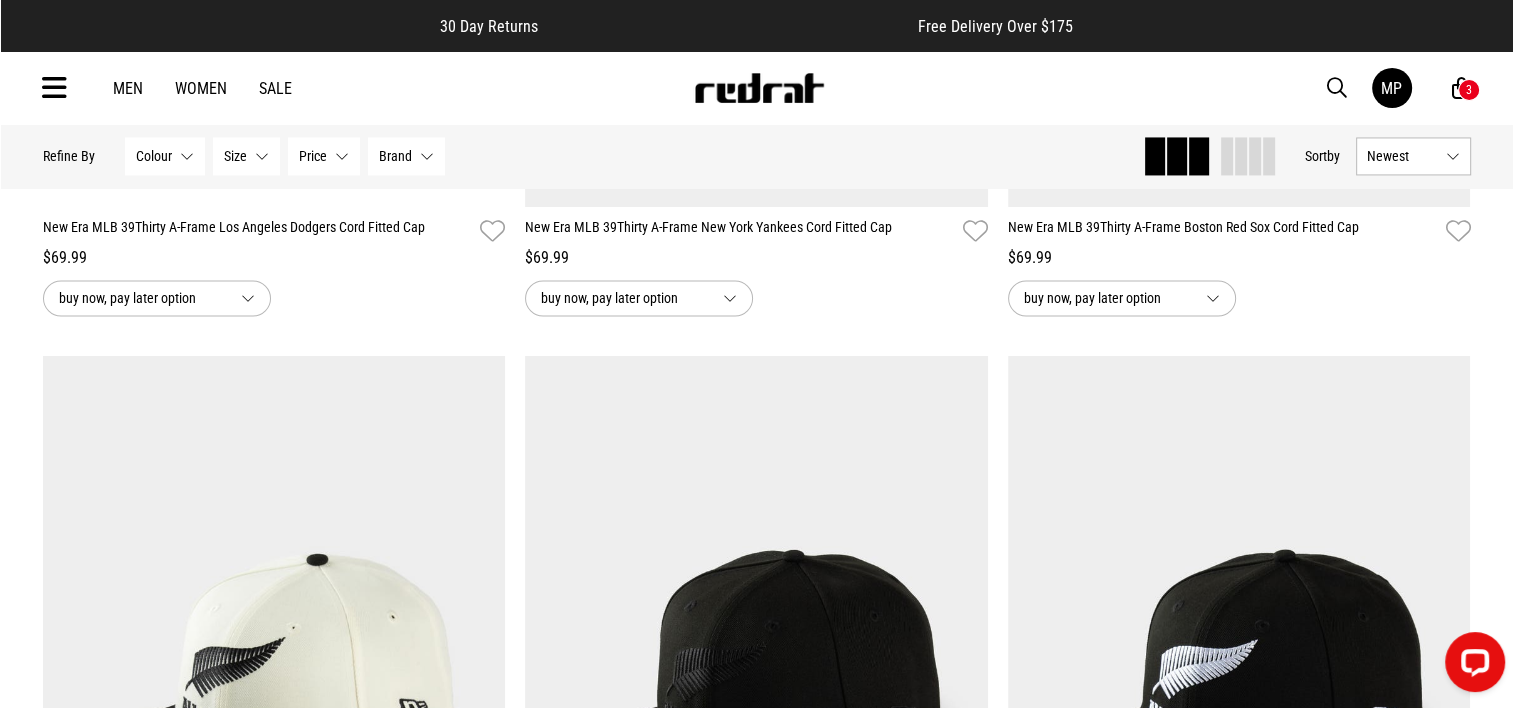 scroll, scrollTop: 3486, scrollLeft: 0, axis: vertical 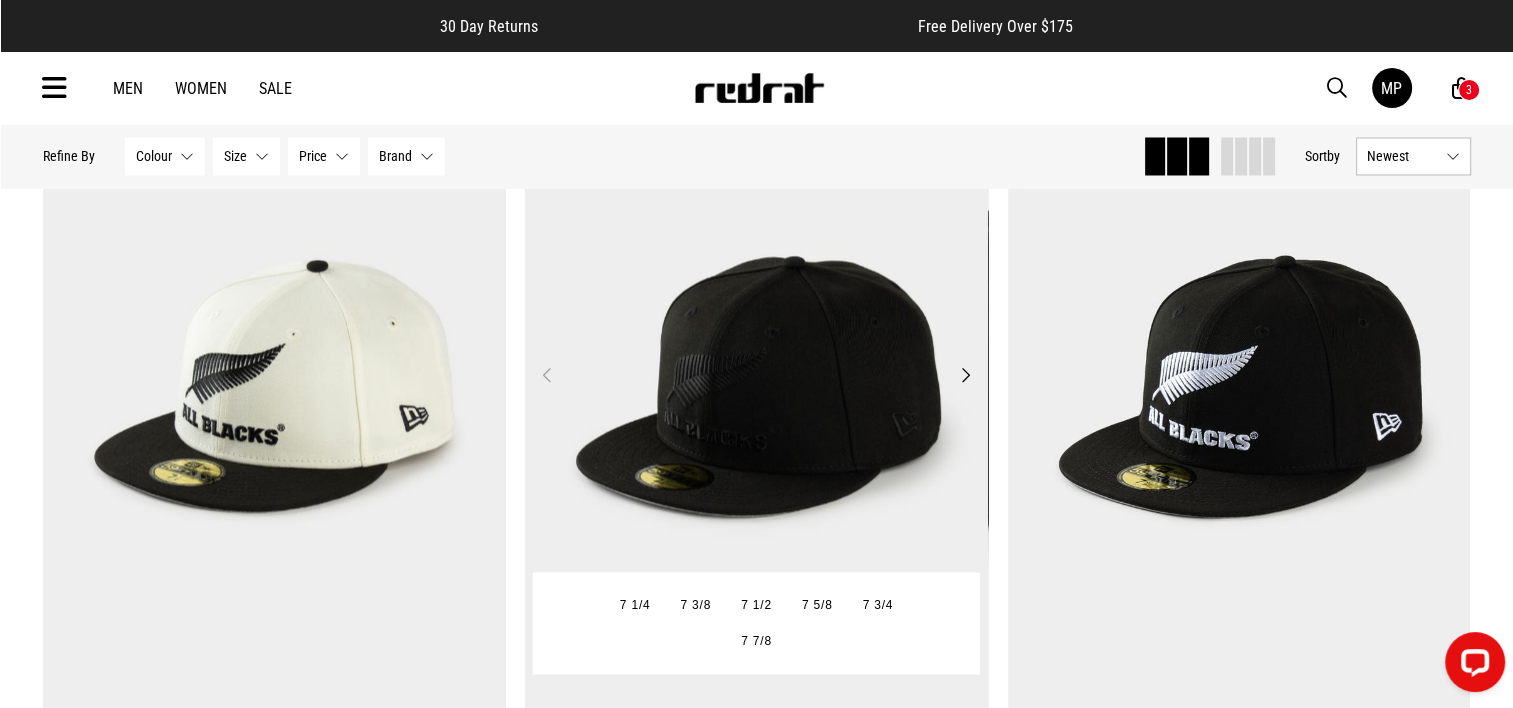 click on "Next" at bounding box center [965, 374] 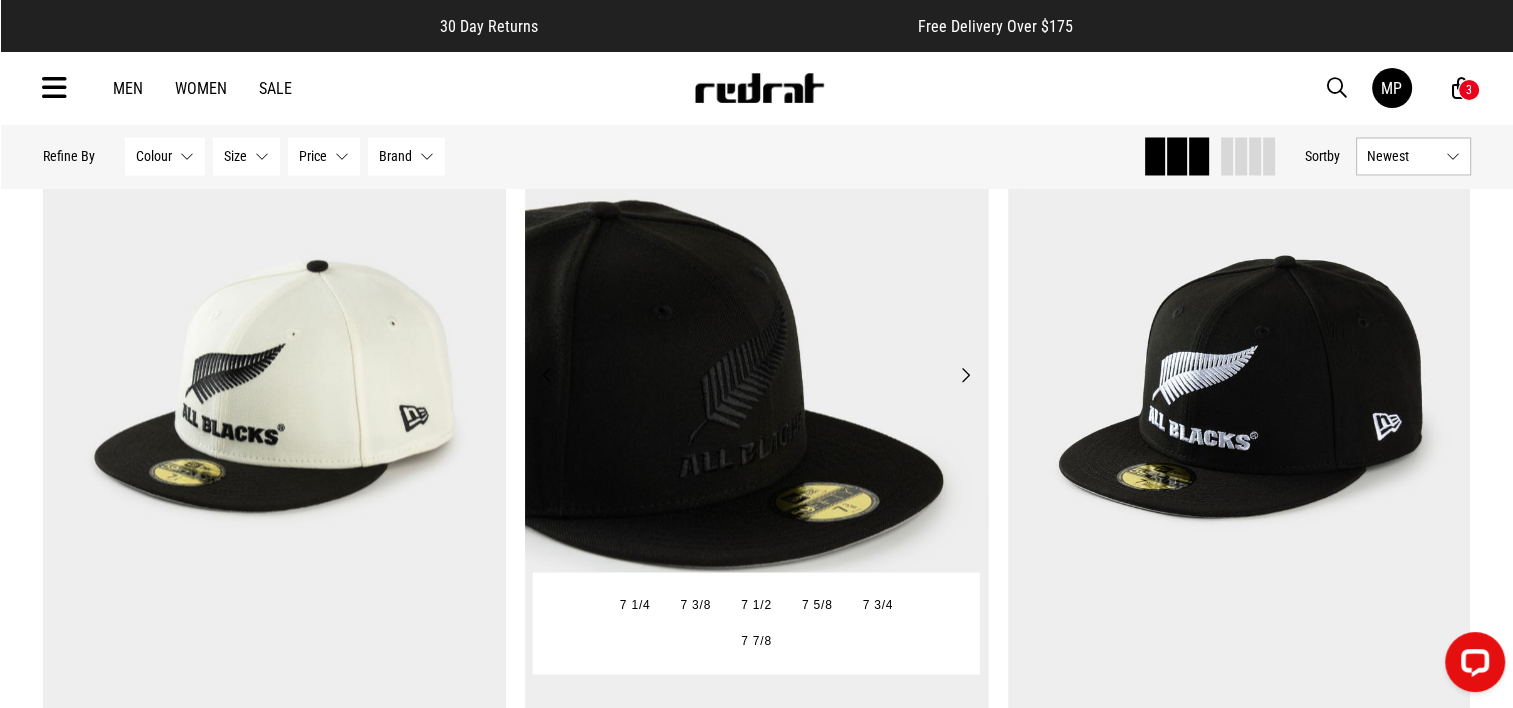 click on "Next" at bounding box center (965, 374) 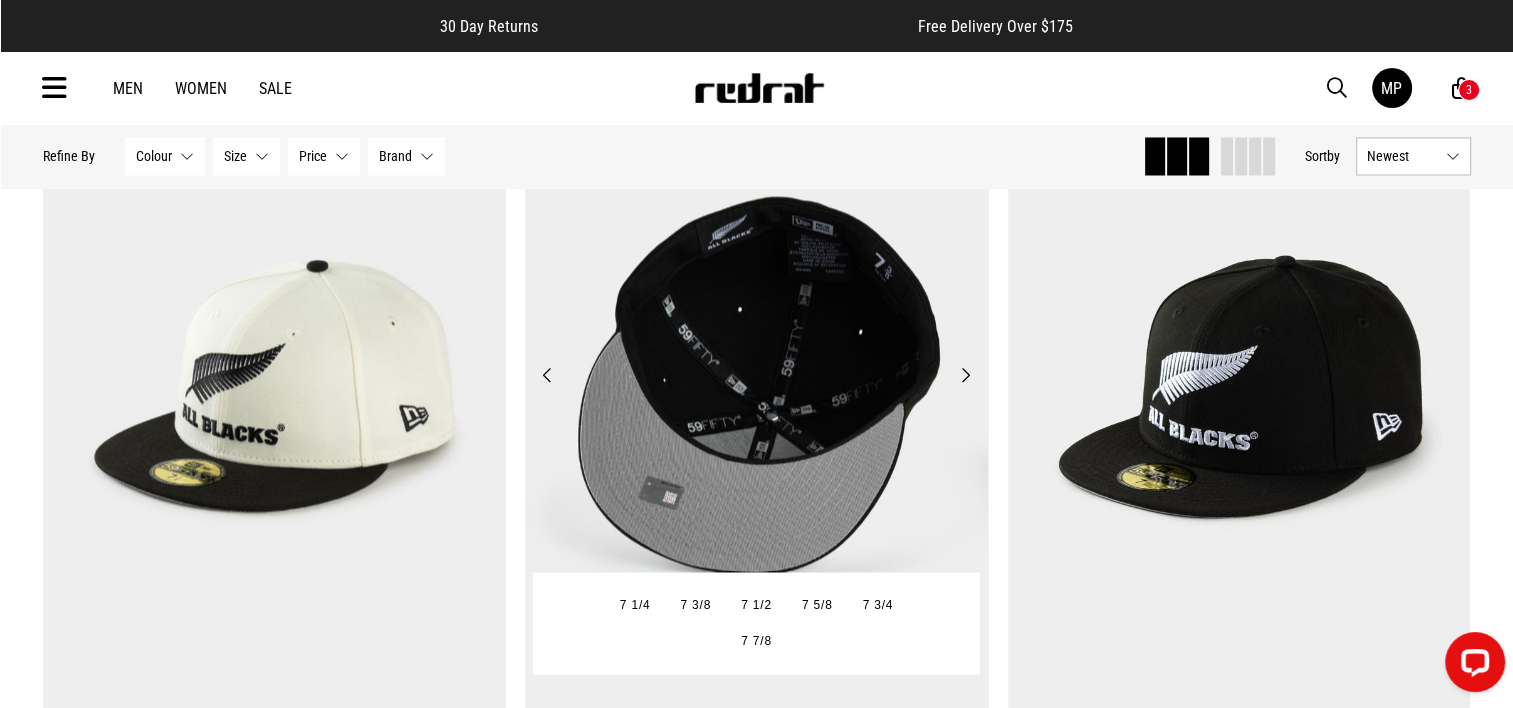 click on "Next" at bounding box center [965, 374] 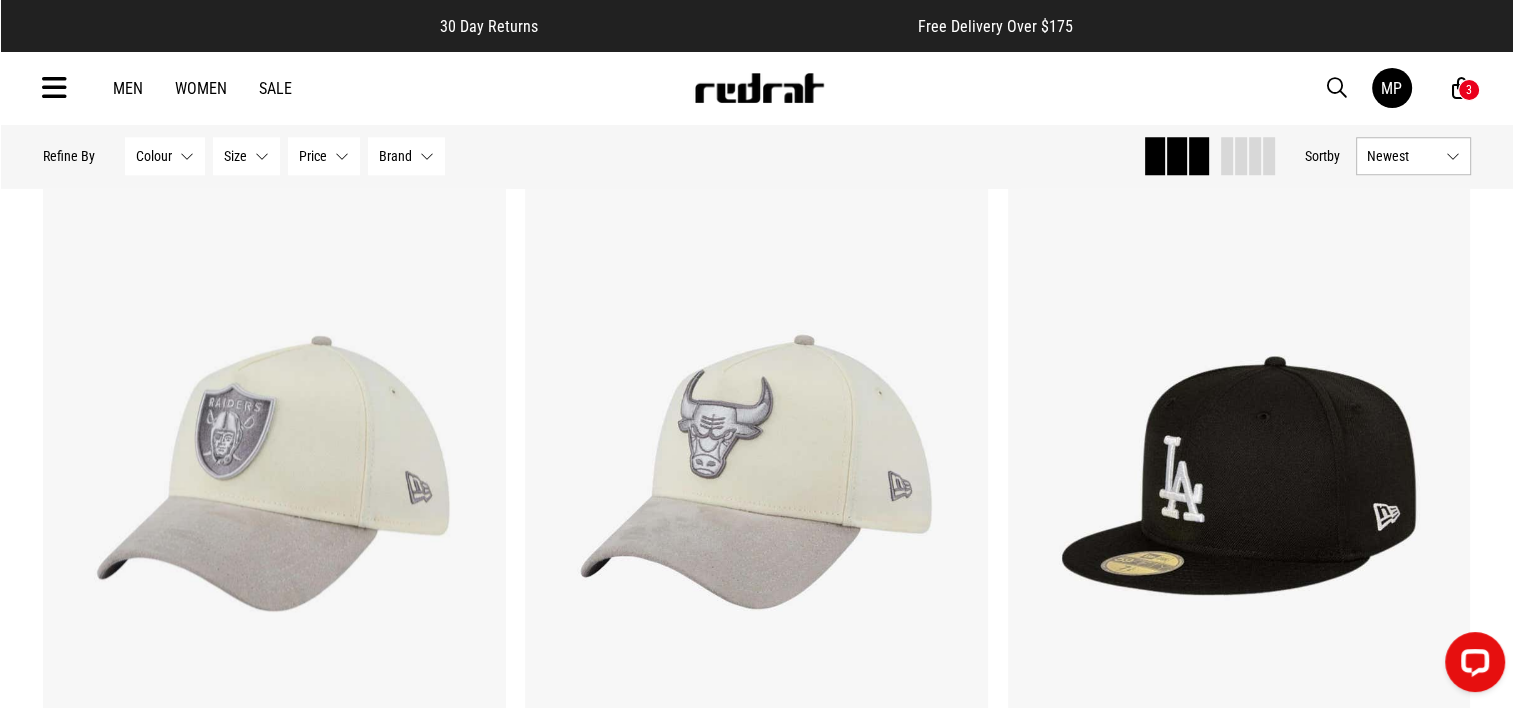 scroll, scrollTop: 1886, scrollLeft: 0, axis: vertical 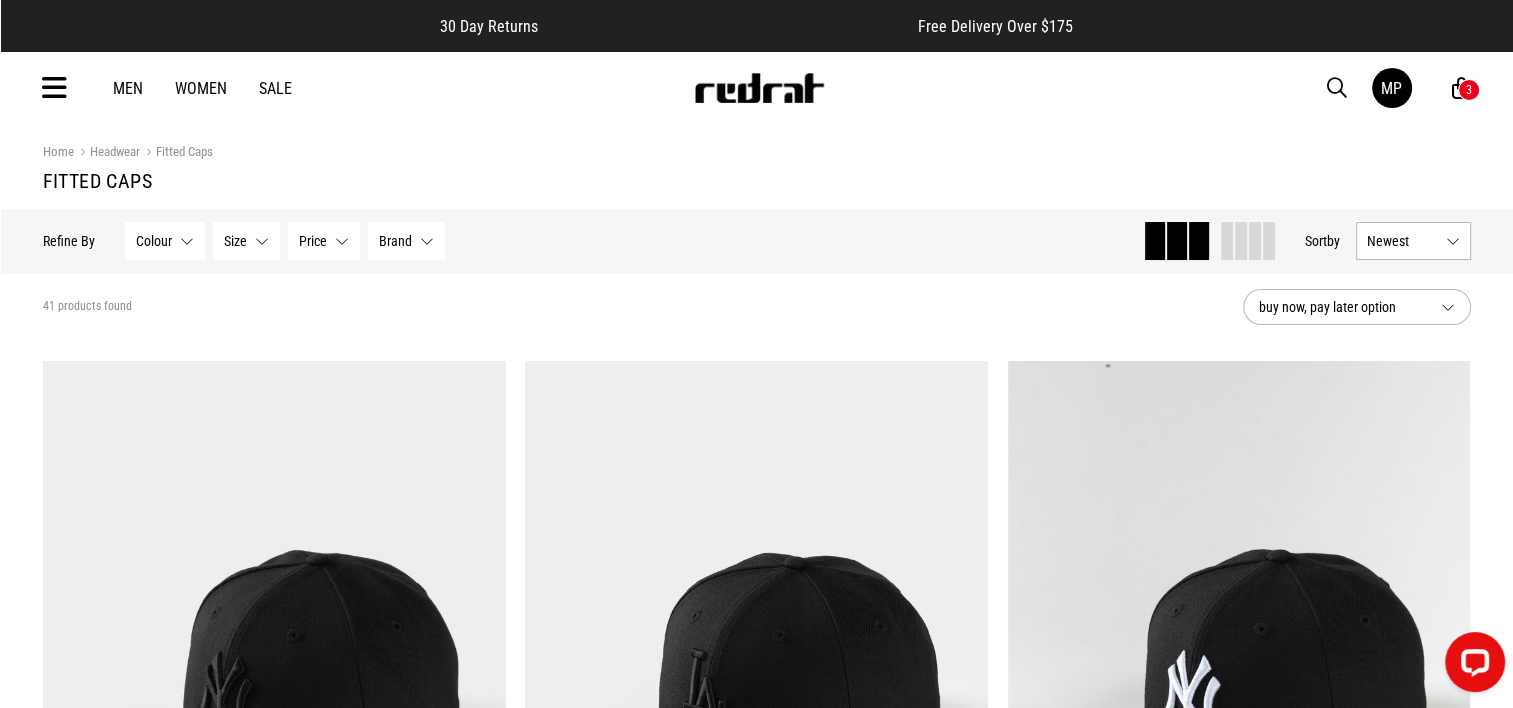 click on "Men" at bounding box center (128, 88) 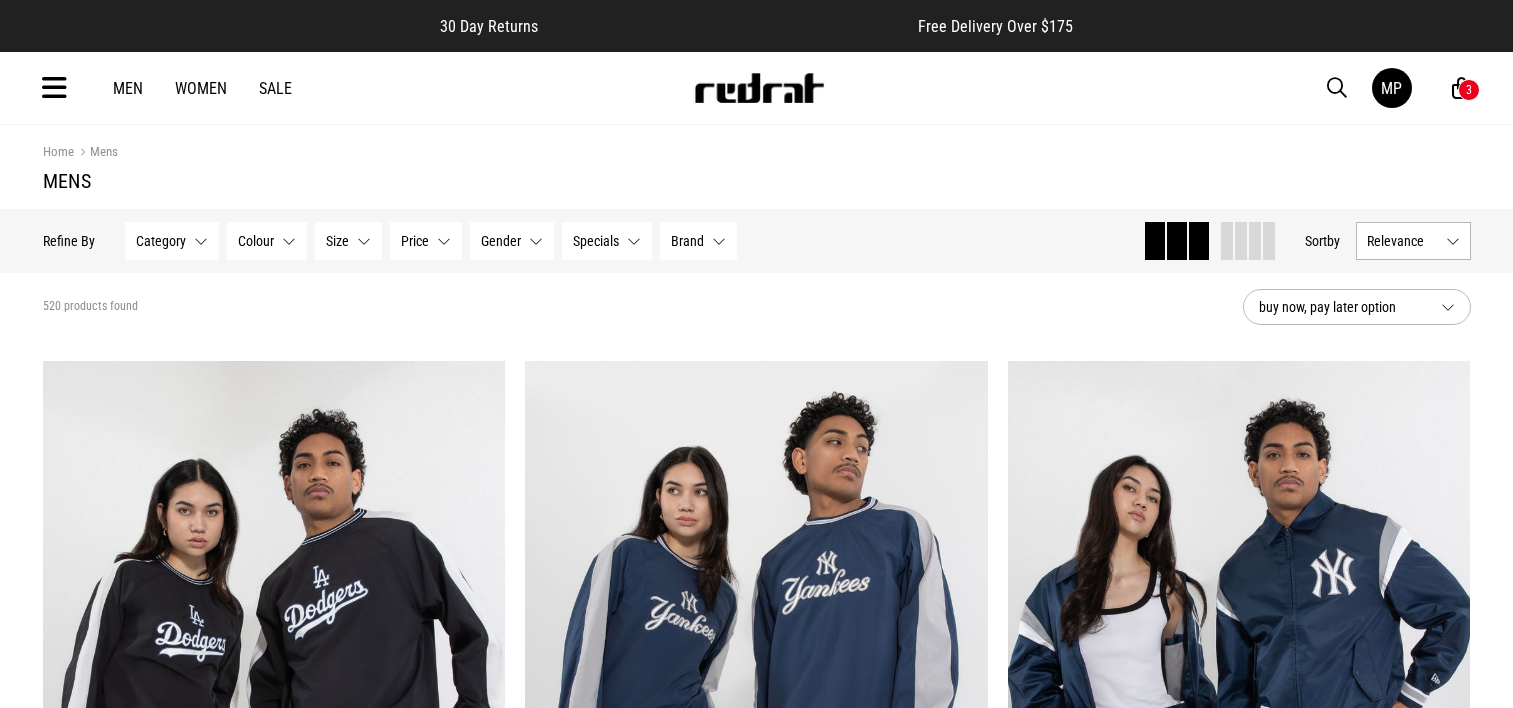 scroll, scrollTop: 0, scrollLeft: 0, axis: both 